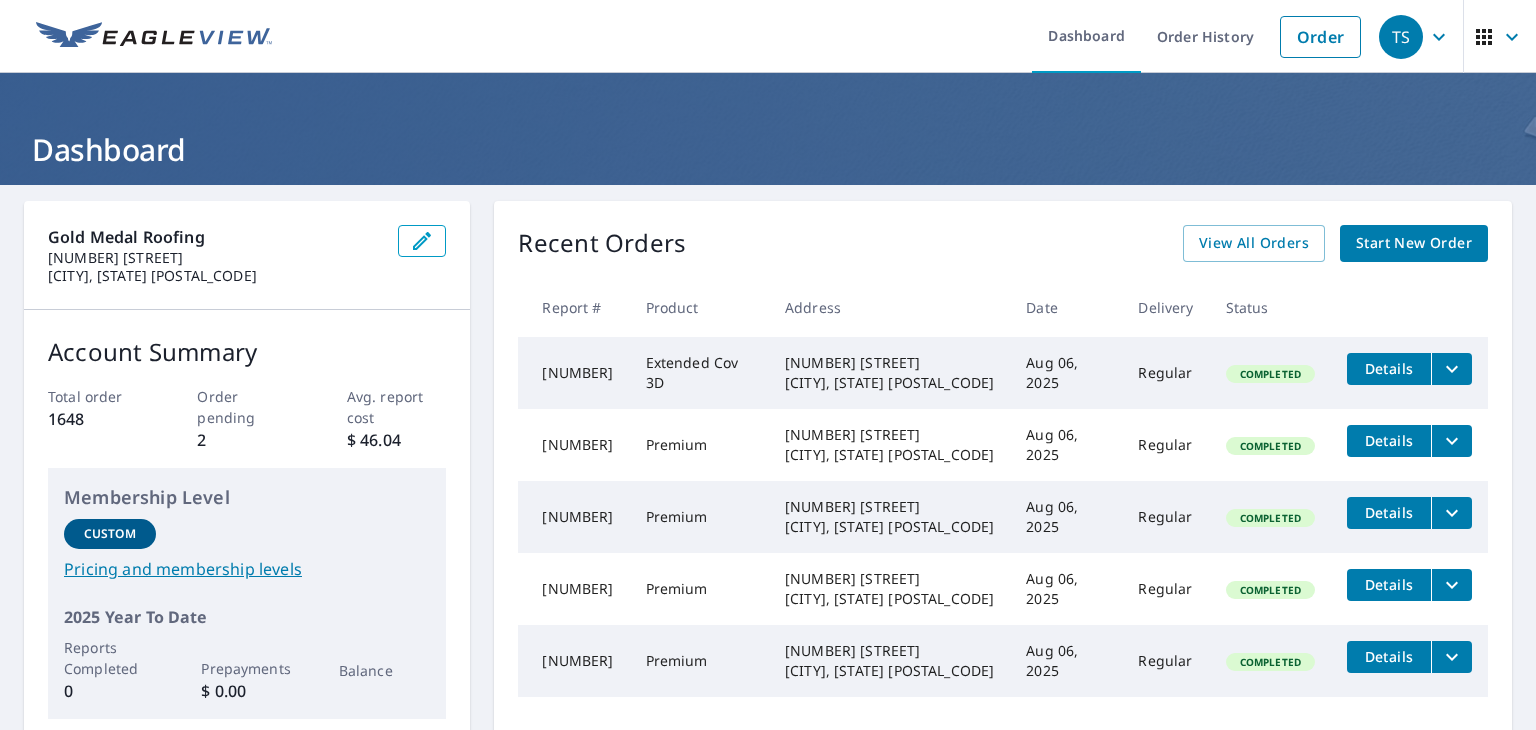 scroll, scrollTop: 0, scrollLeft: 0, axis: both 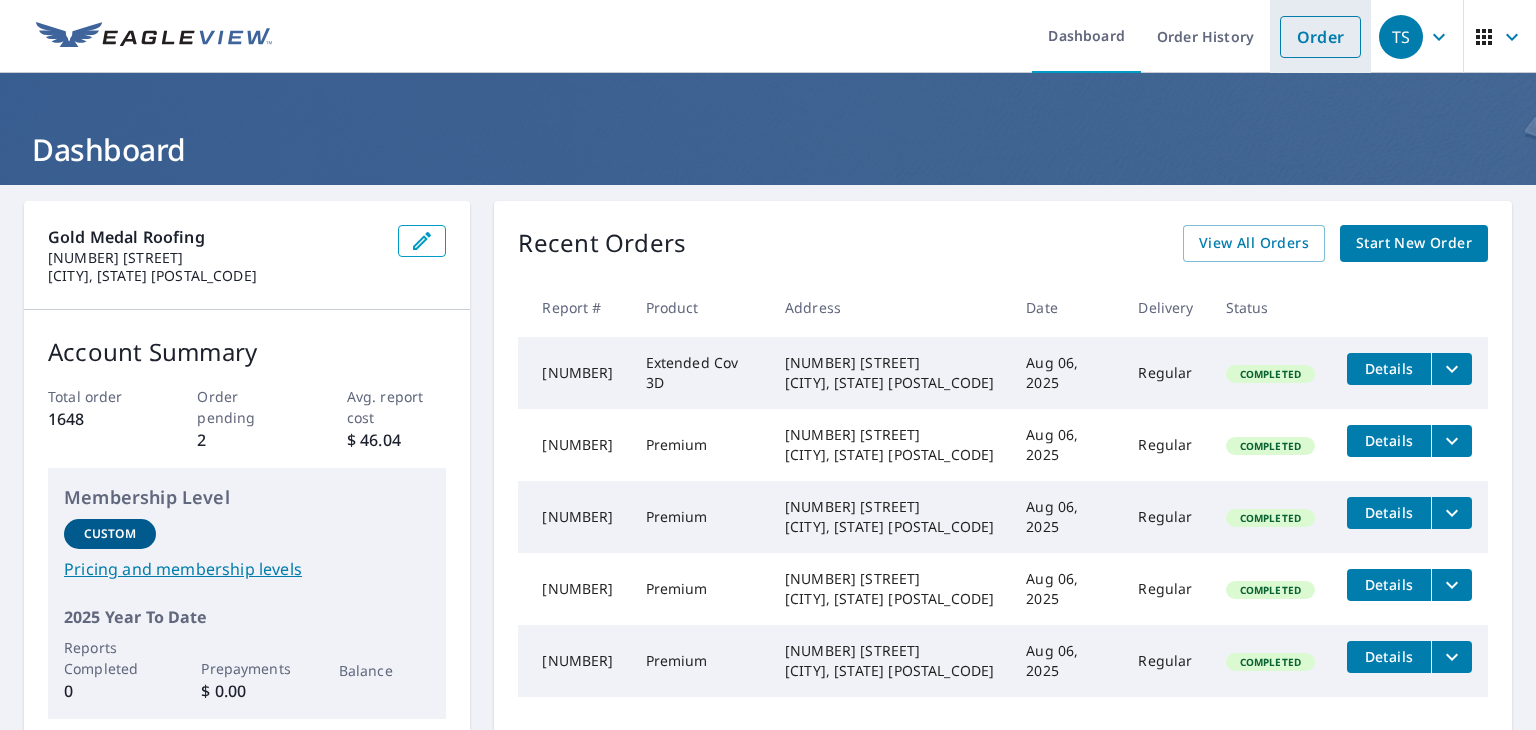 click on "Order" at bounding box center [1320, 37] 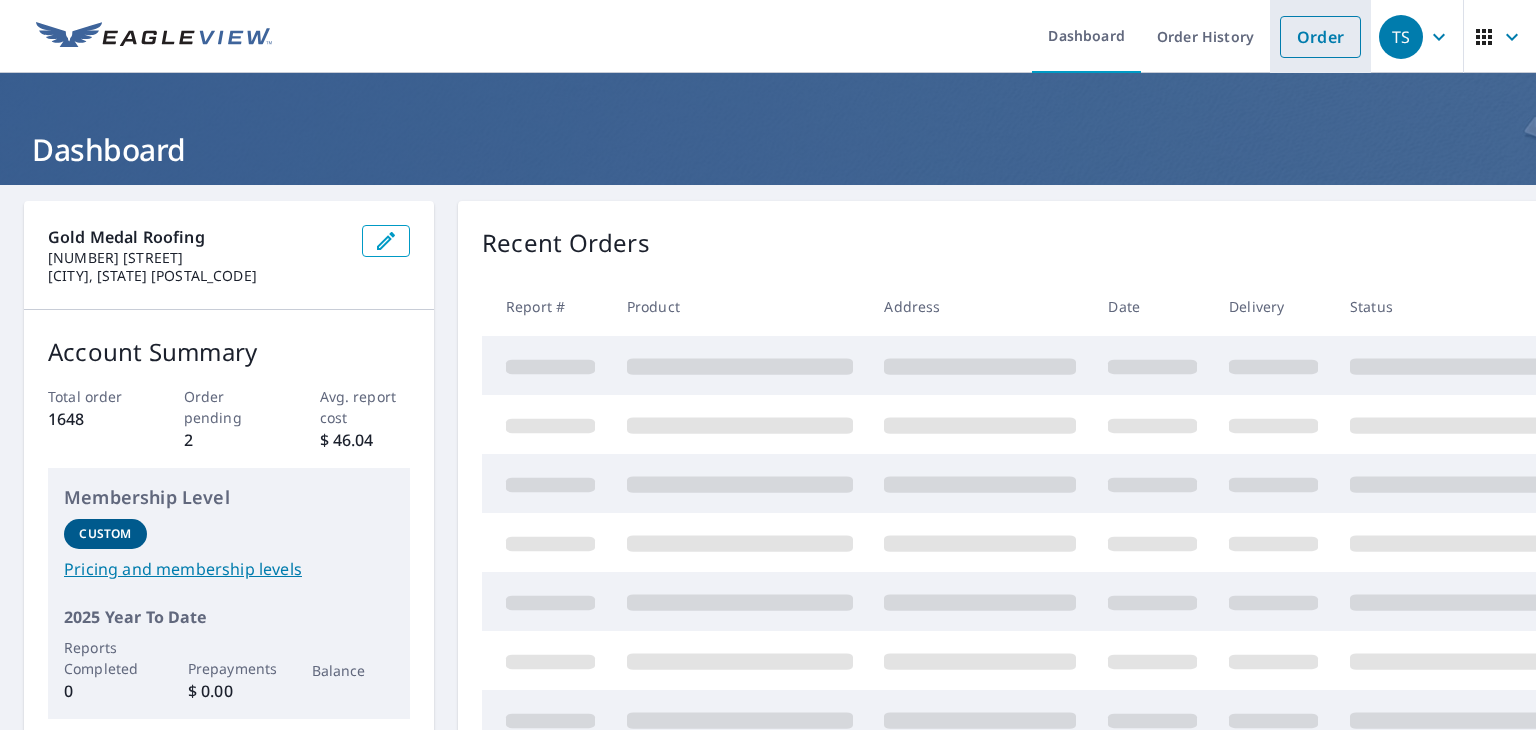 click on "Order" at bounding box center (1320, 37) 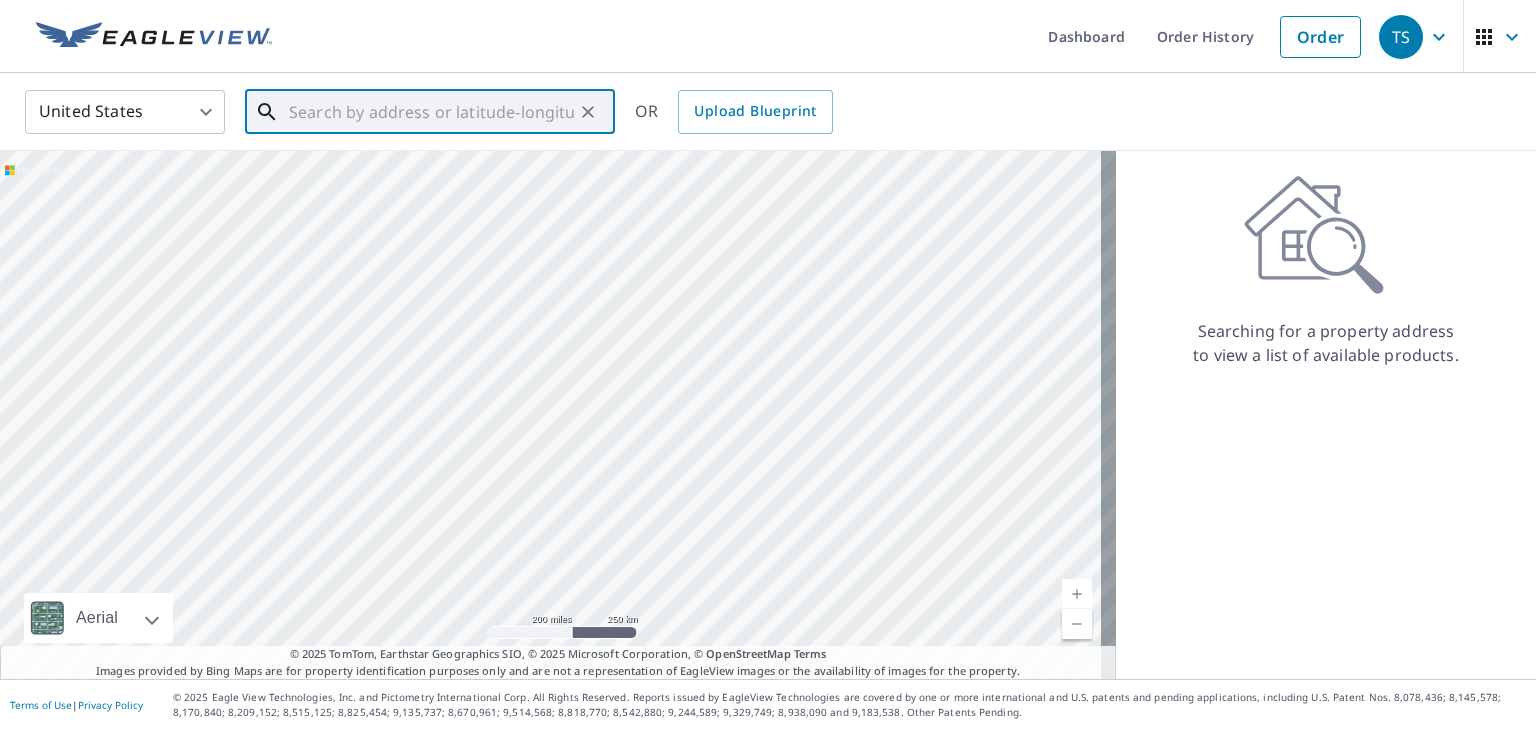 click at bounding box center [431, 112] 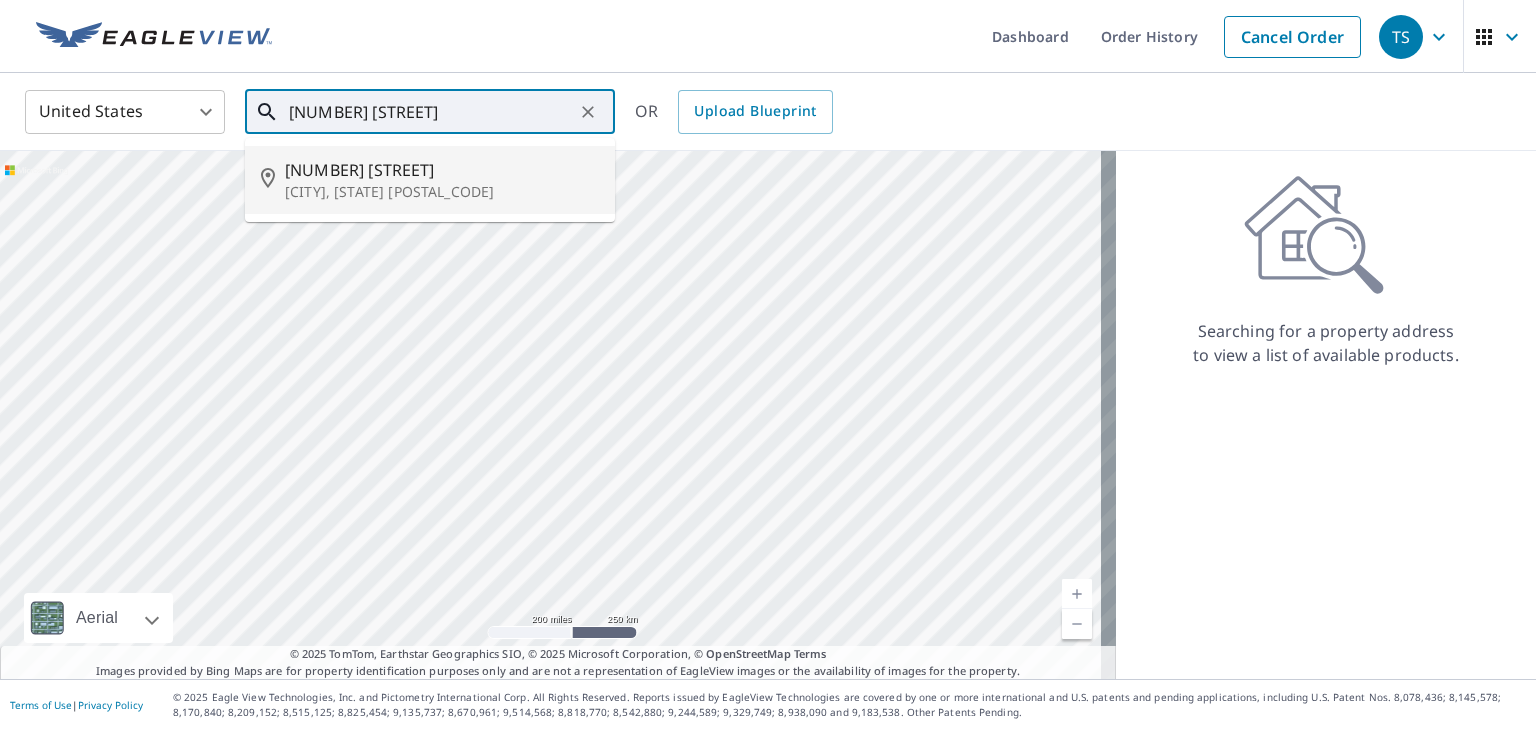 click on "[NUMBER] [STREET] [CITY], [STATE] [POSTAL_CODE]" at bounding box center [442, 180] 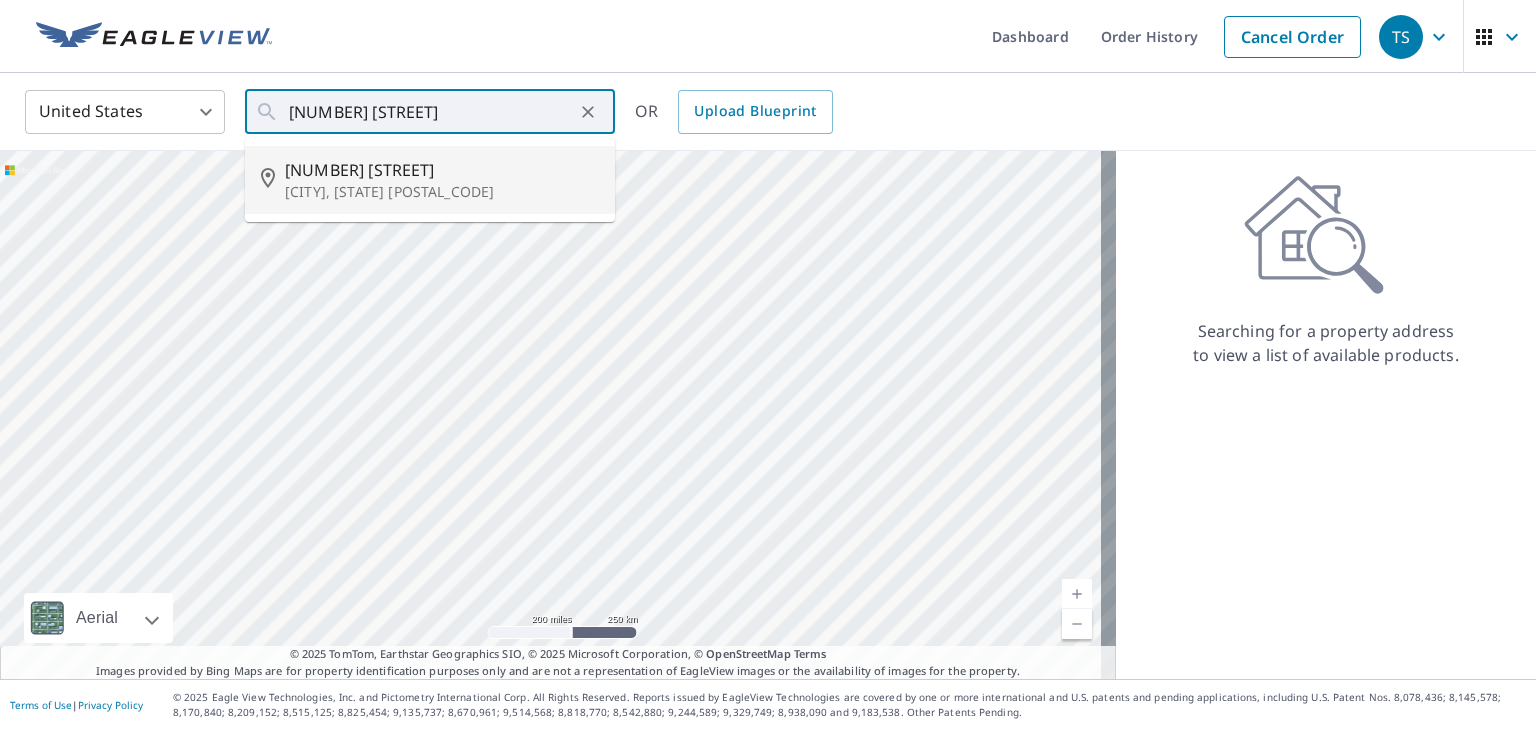 type on "[NUMBER] [STREET] [CITY], [STATE] [POSTAL_CODE]" 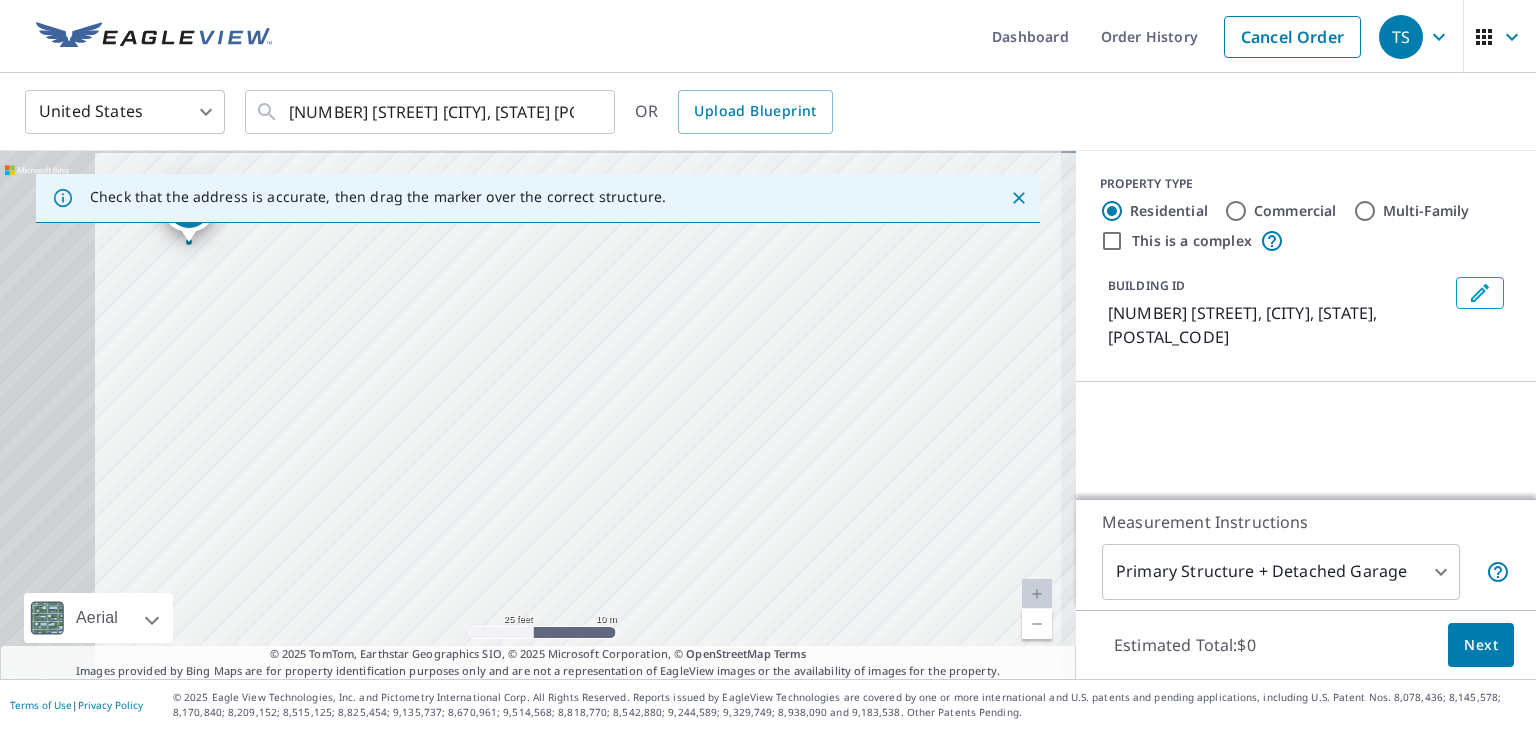 drag, startPoint x: 218, startPoint y: 321, endPoint x: 867, endPoint y: 343, distance: 649.3728 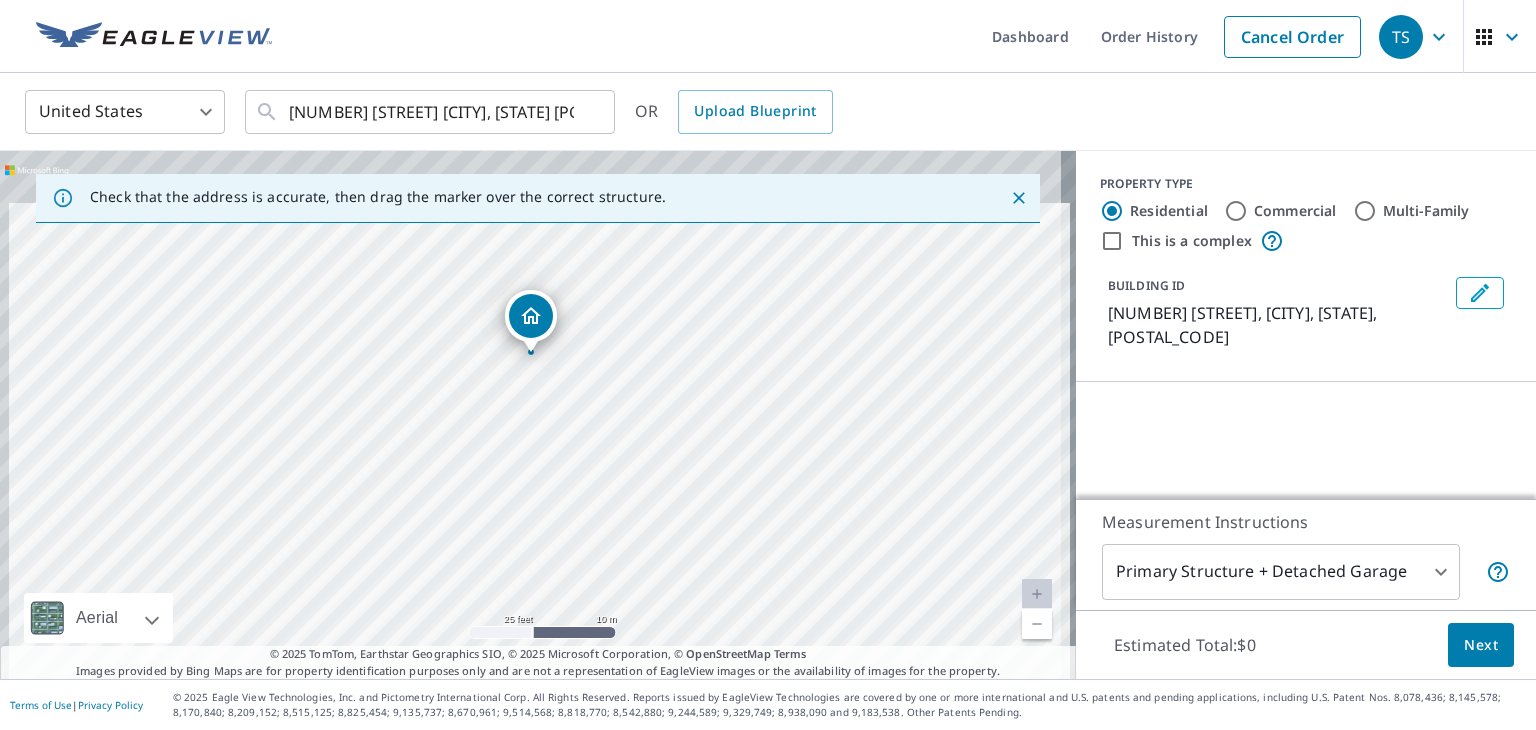 drag, startPoint x: 741, startPoint y: 301, endPoint x: 754, endPoint y: 405, distance: 104.80935 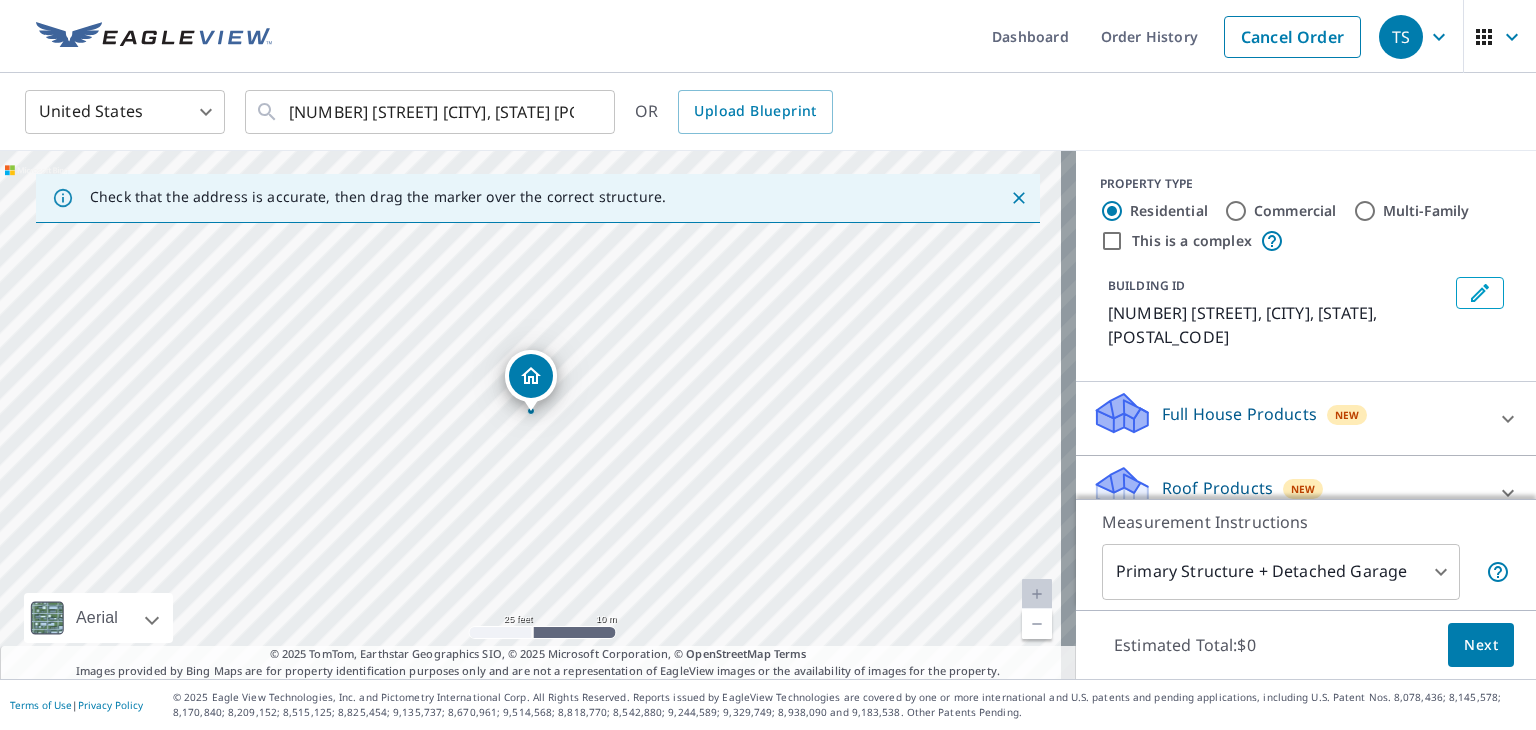 click 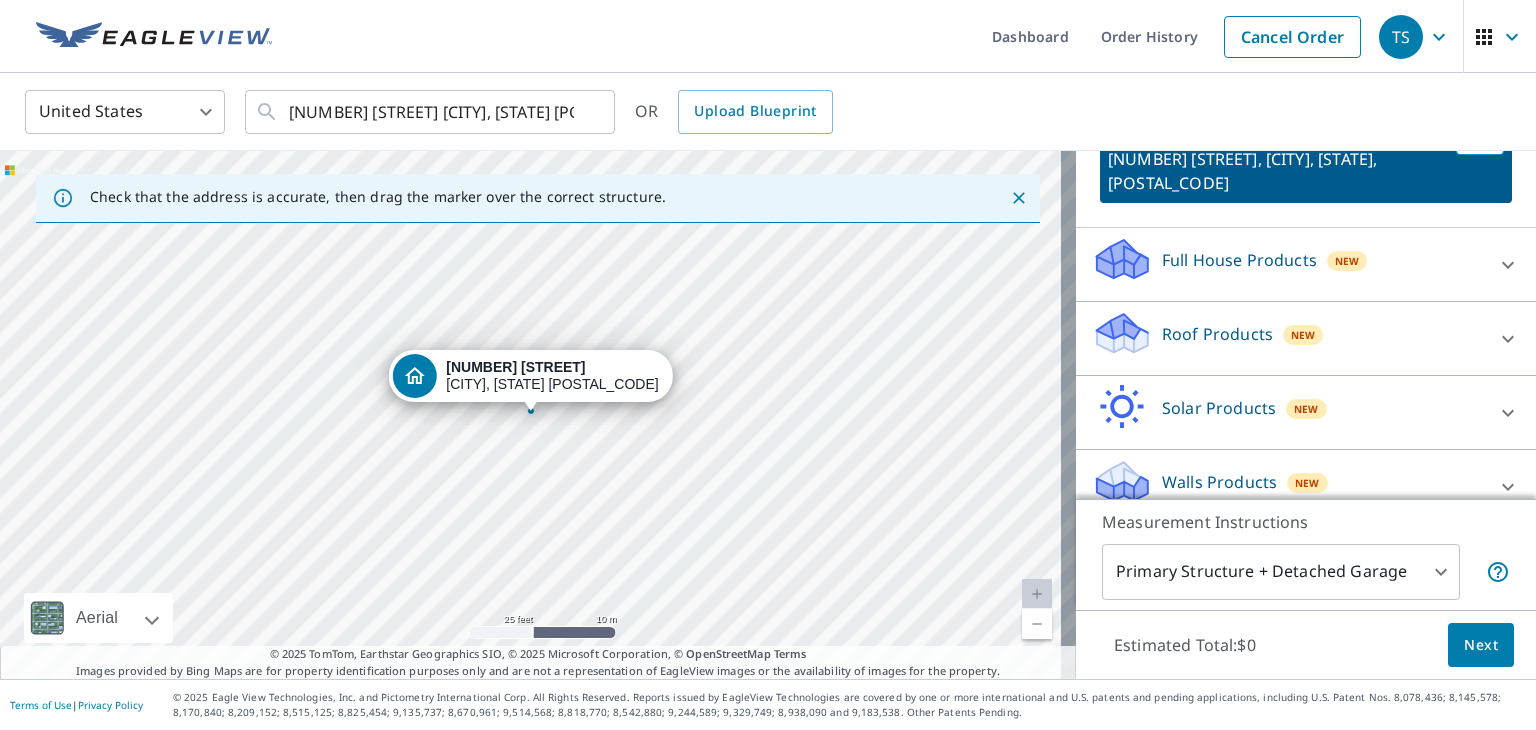 click on "Roof Products" at bounding box center (1217, 334) 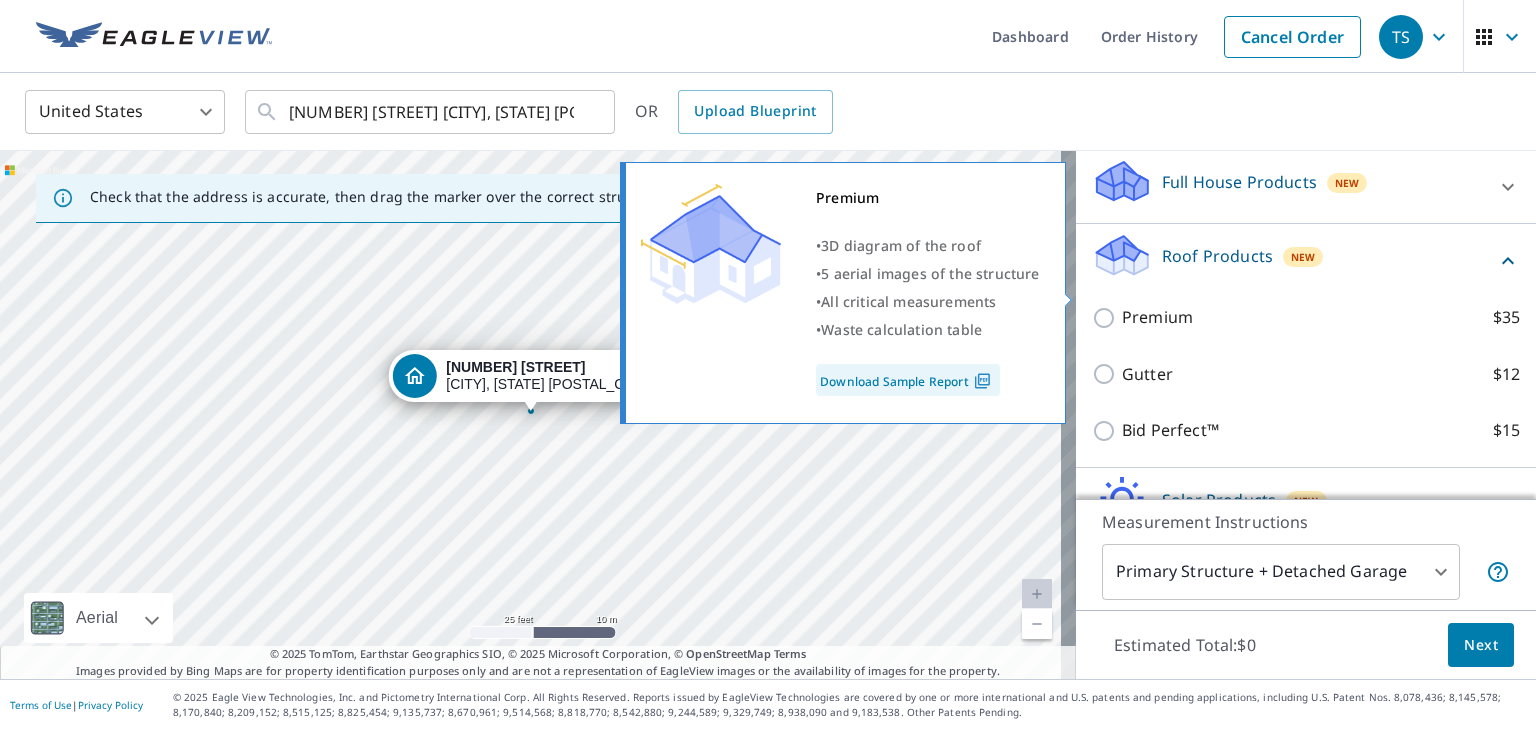 scroll, scrollTop: 254, scrollLeft: 0, axis: vertical 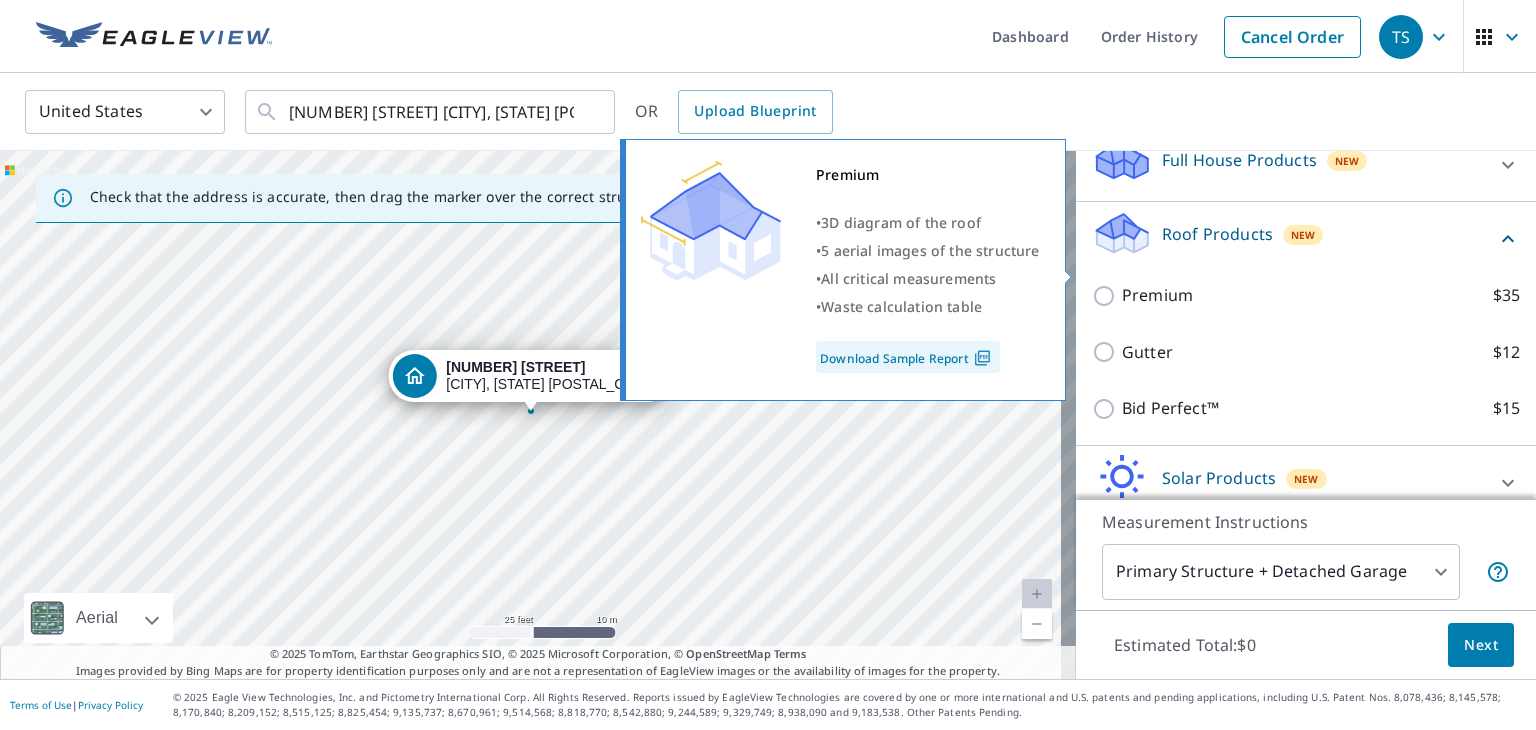 click on "Premium $35" at bounding box center (1321, 295) 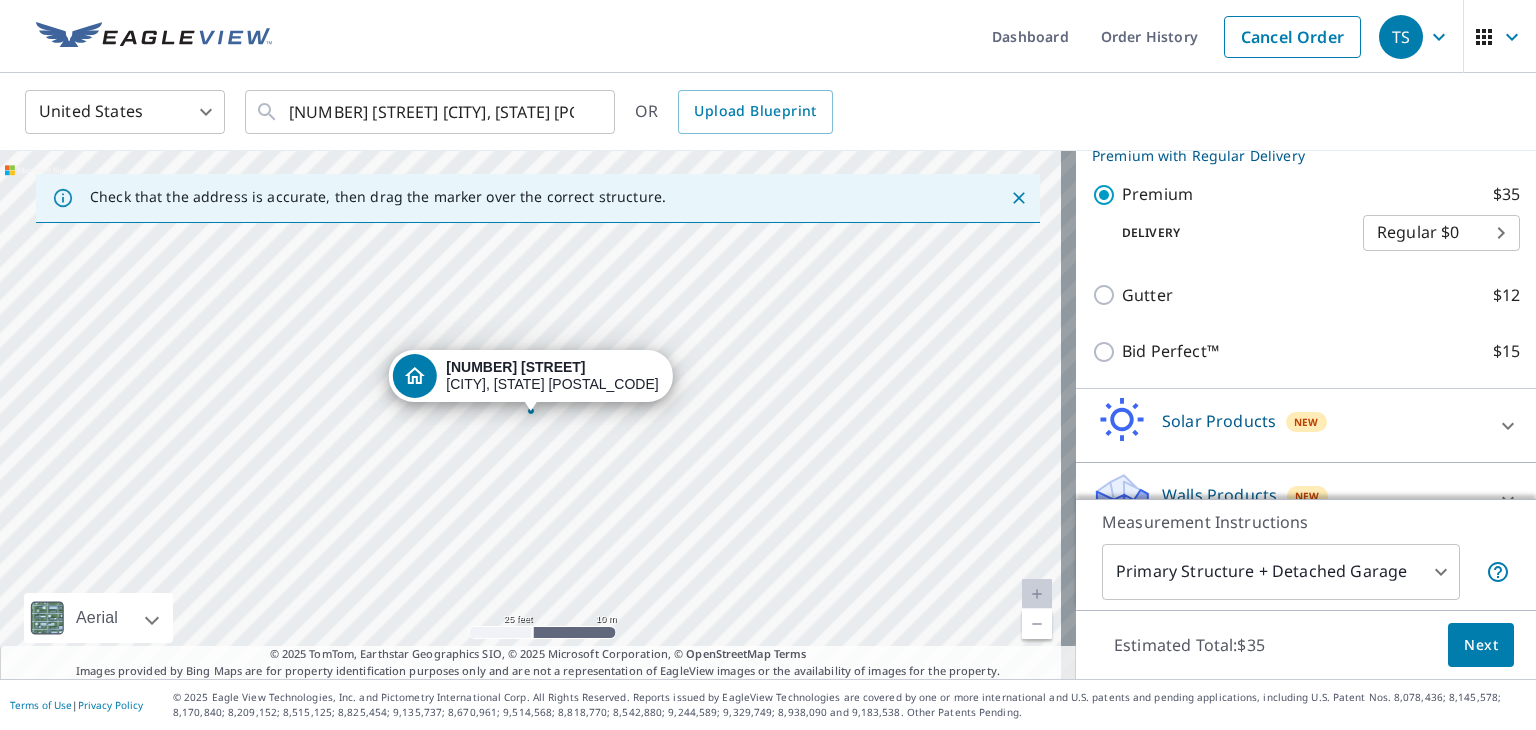 scroll, scrollTop: 388, scrollLeft: 0, axis: vertical 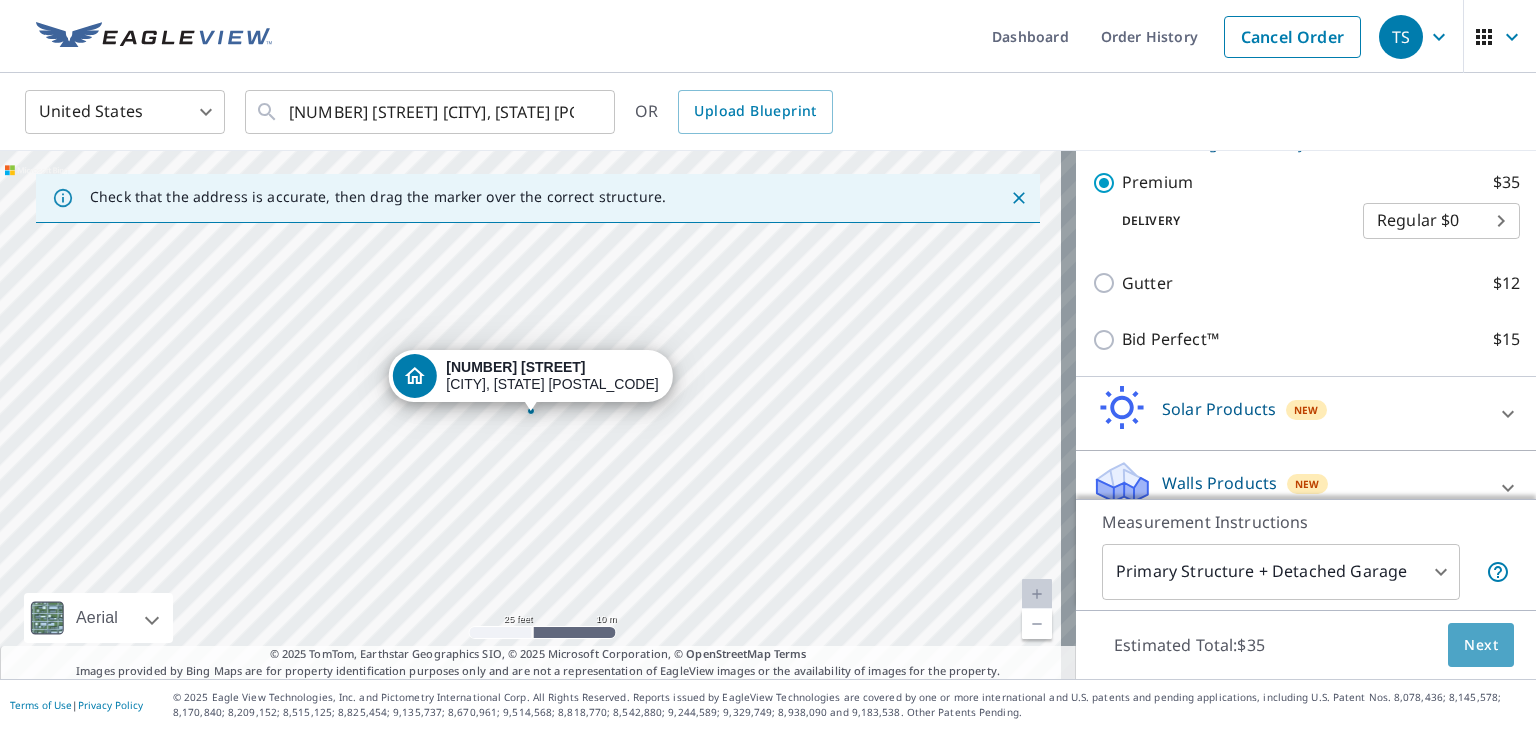 click on "Next" at bounding box center (1481, 645) 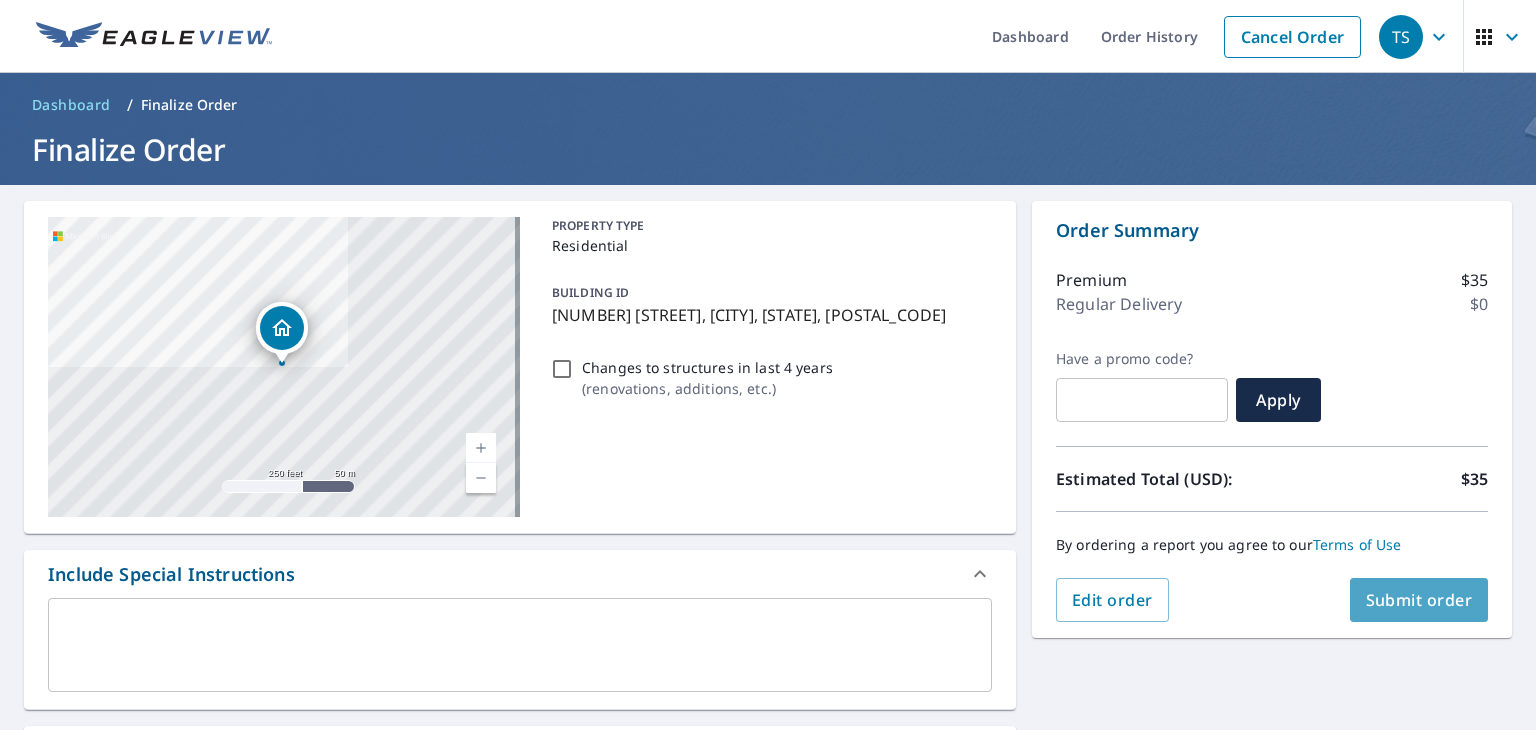 click on "Submit order" at bounding box center (1419, 600) 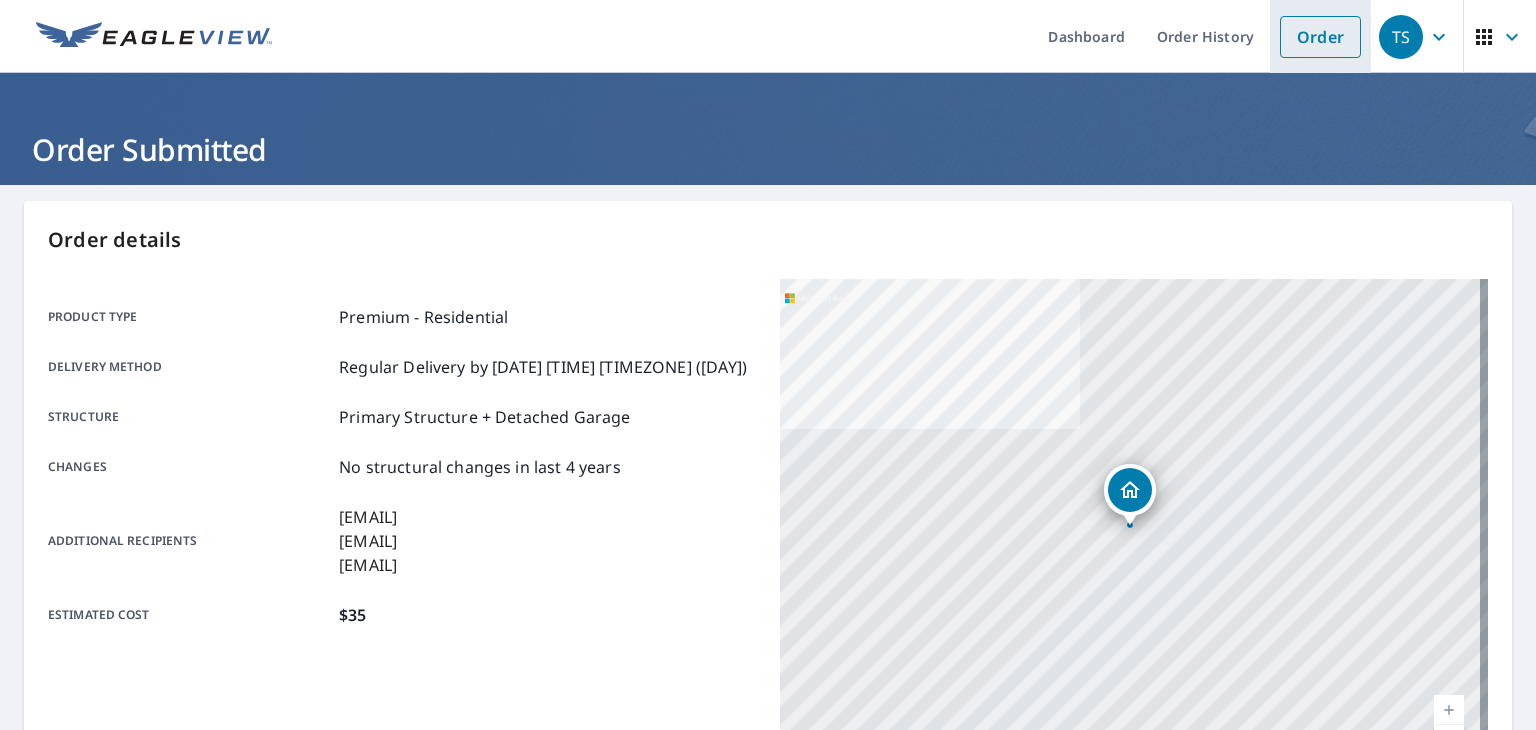 click on "Order" at bounding box center (1320, 37) 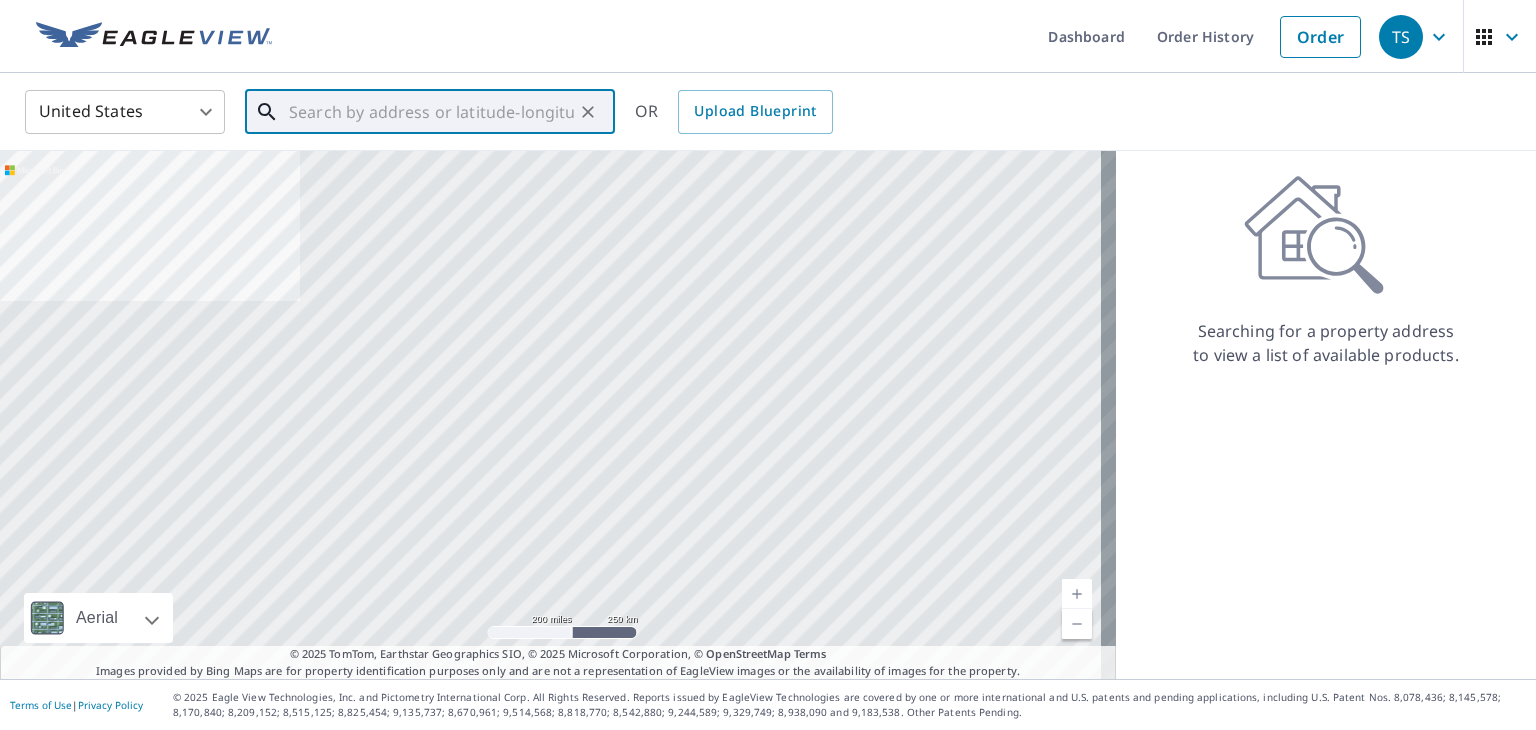 click at bounding box center [431, 112] 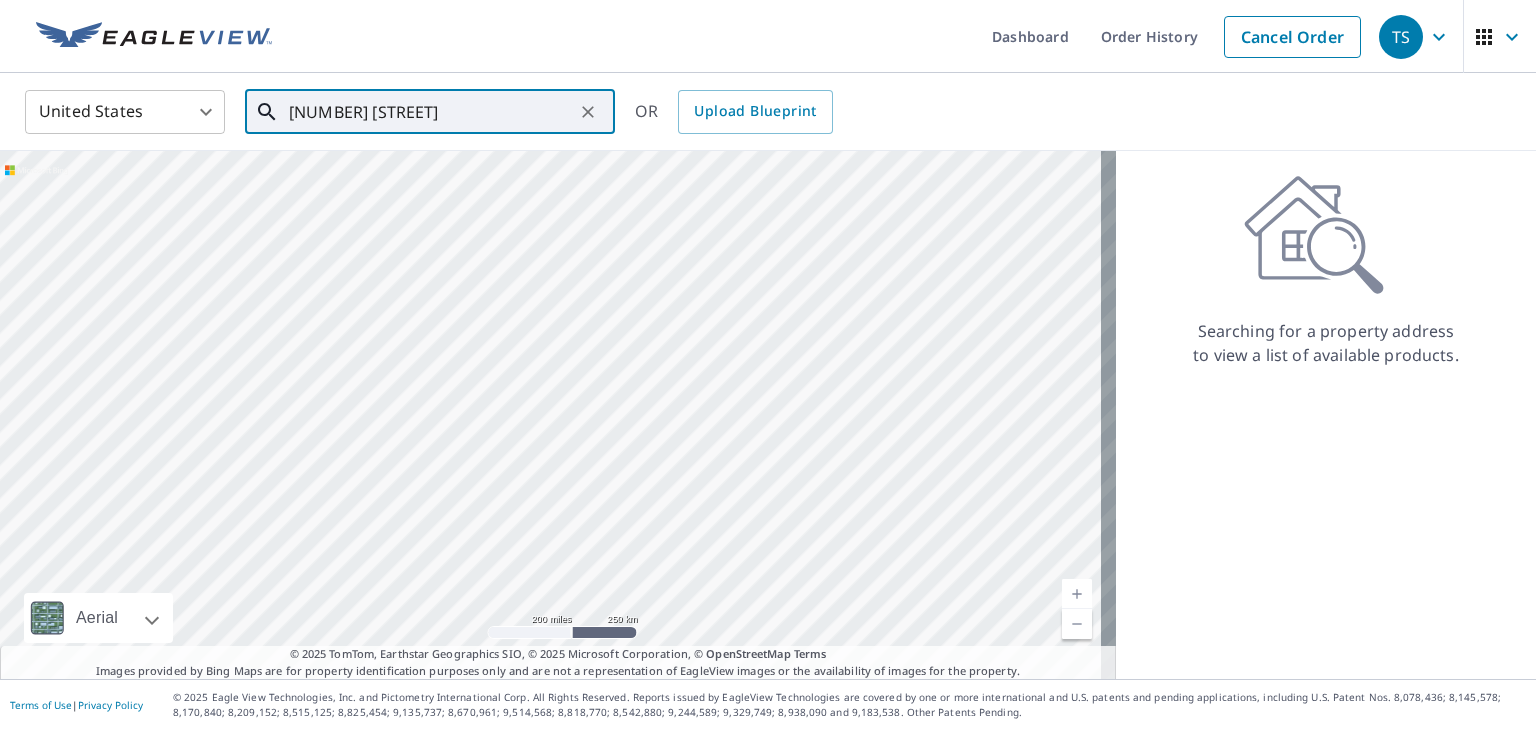 click on "[NUMBER] [STREET]" at bounding box center [431, 112] 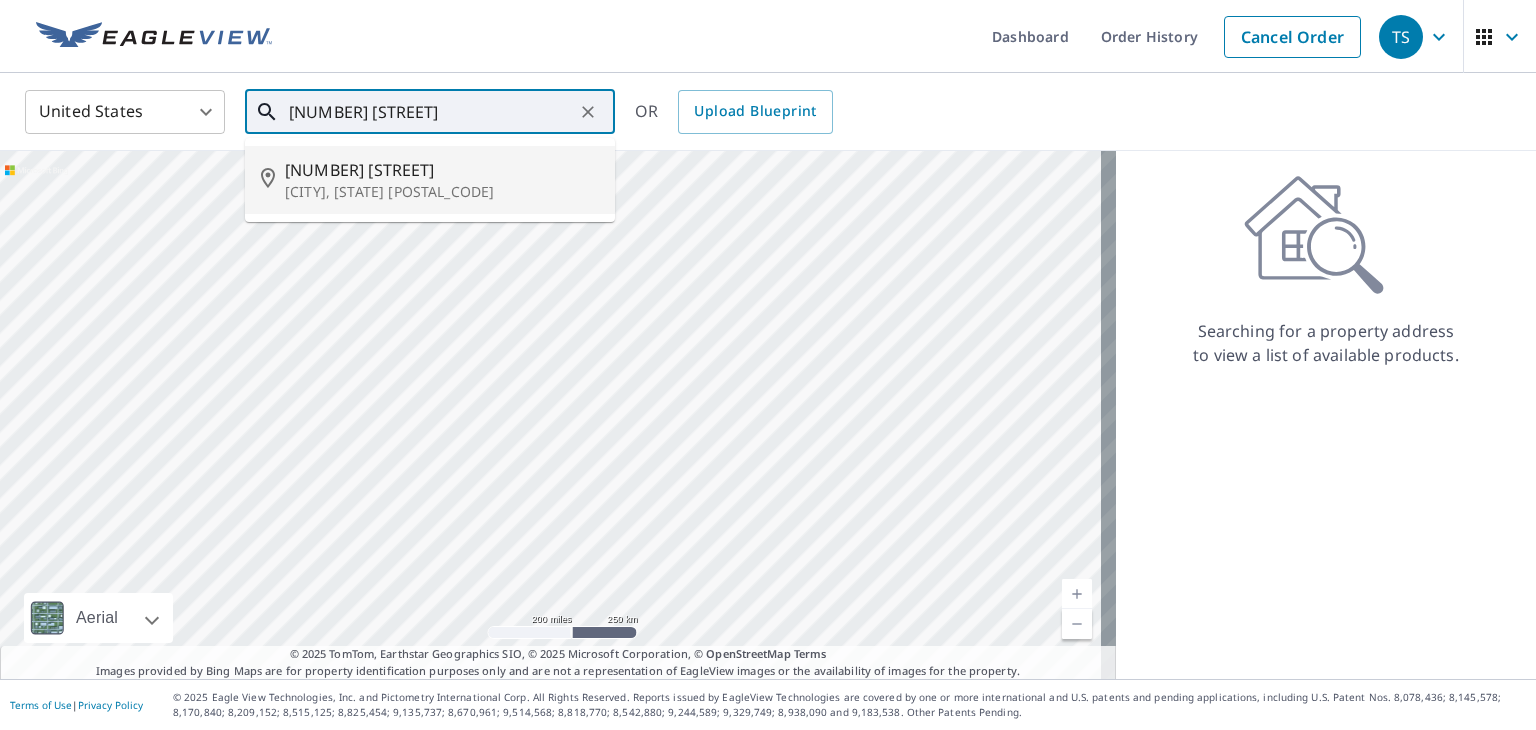 click on "[NUMBER] [STREET]" at bounding box center [442, 170] 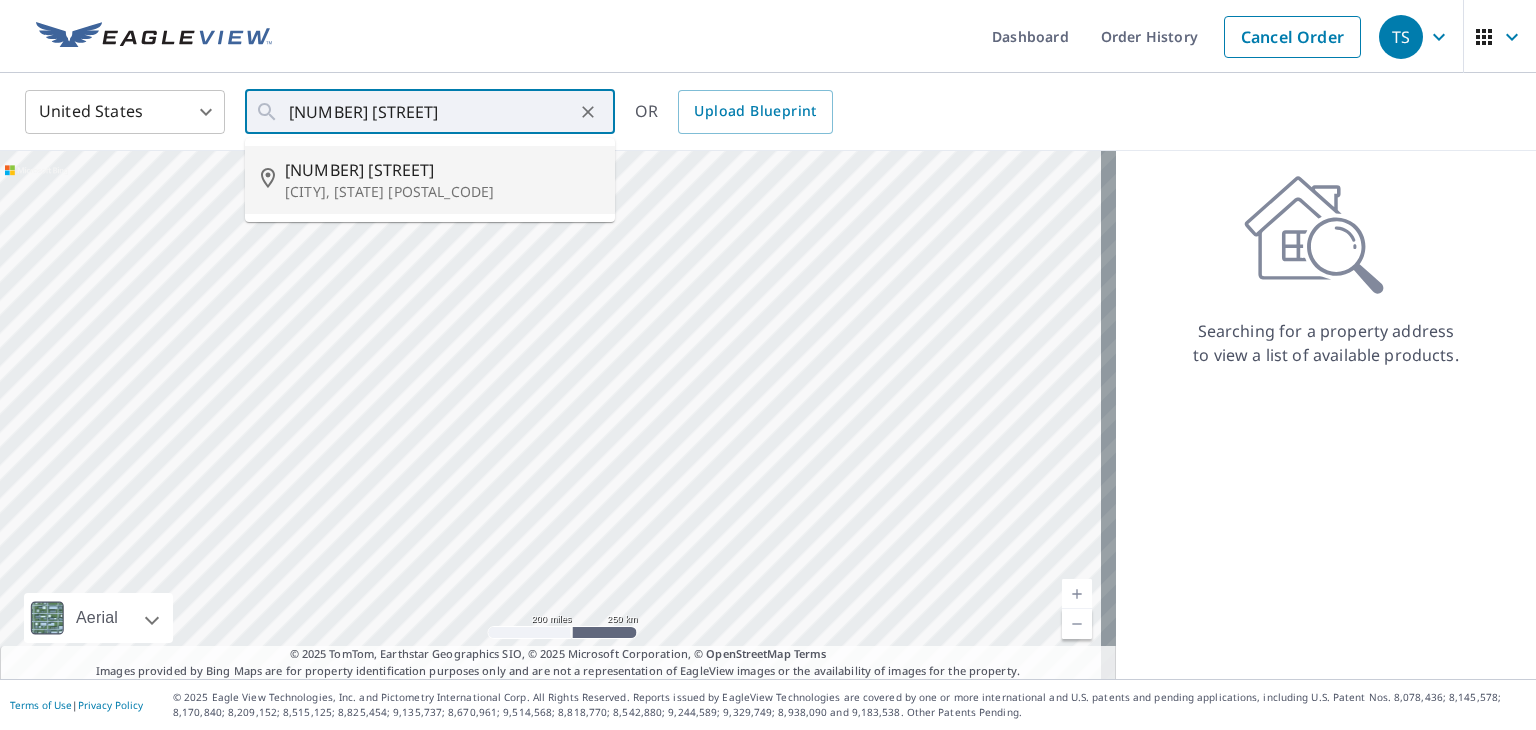 type on "[NUMBER] [STREET] [CITY], [STATE] [POSTAL_CODE]" 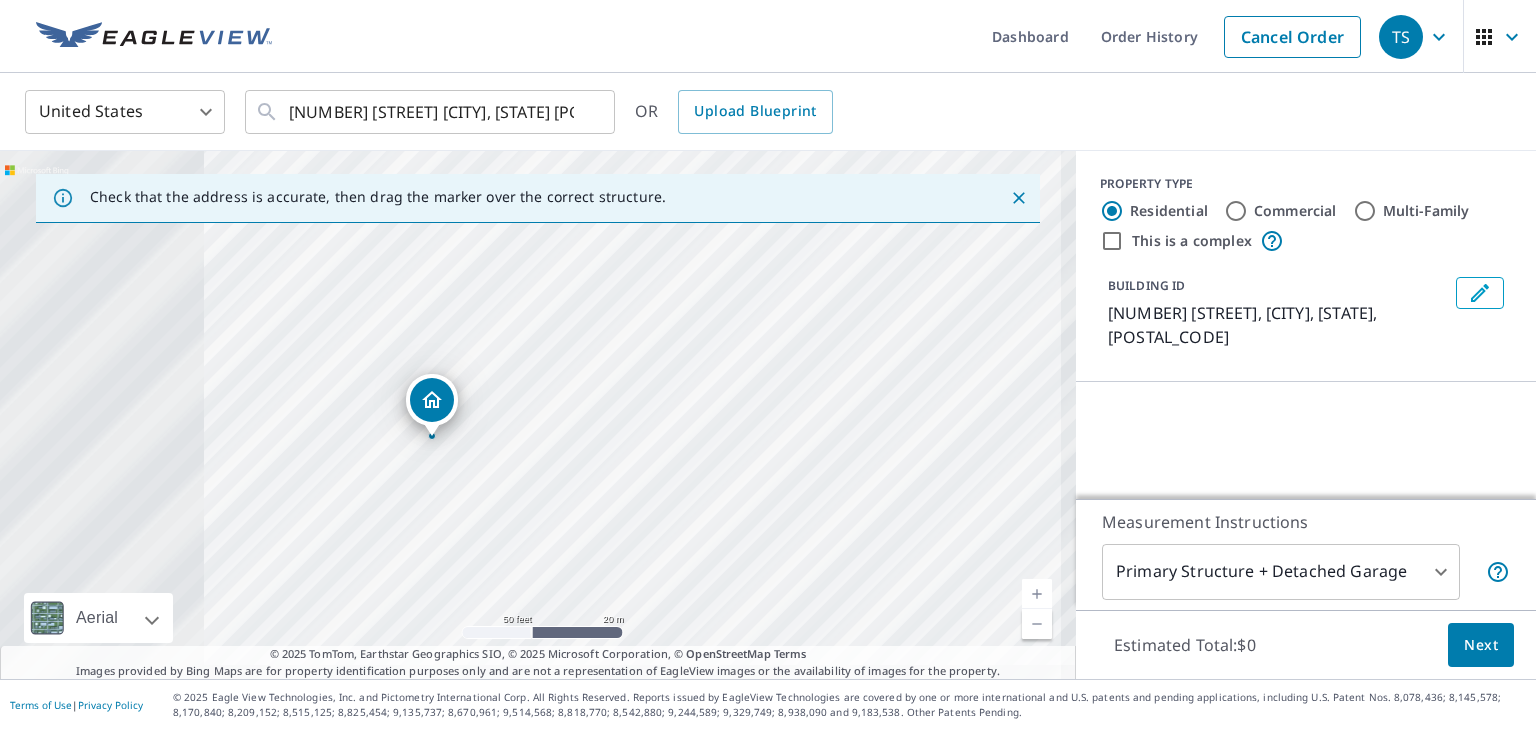 drag, startPoint x: 404, startPoint y: 429, endPoint x: 874, endPoint y: 243, distance: 505.46613 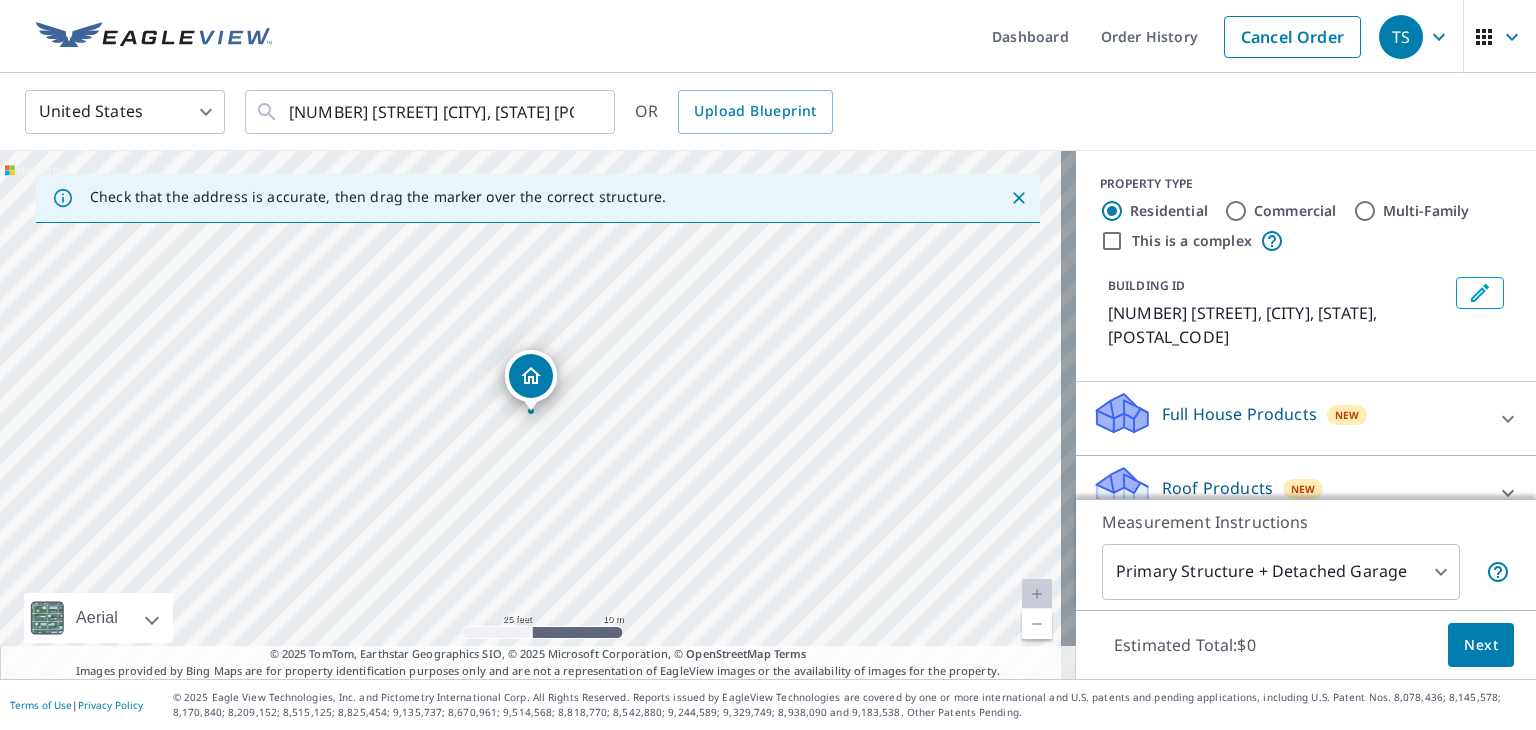 drag, startPoint x: 663, startPoint y: 378, endPoint x: 686, endPoint y: 363, distance: 27.45906 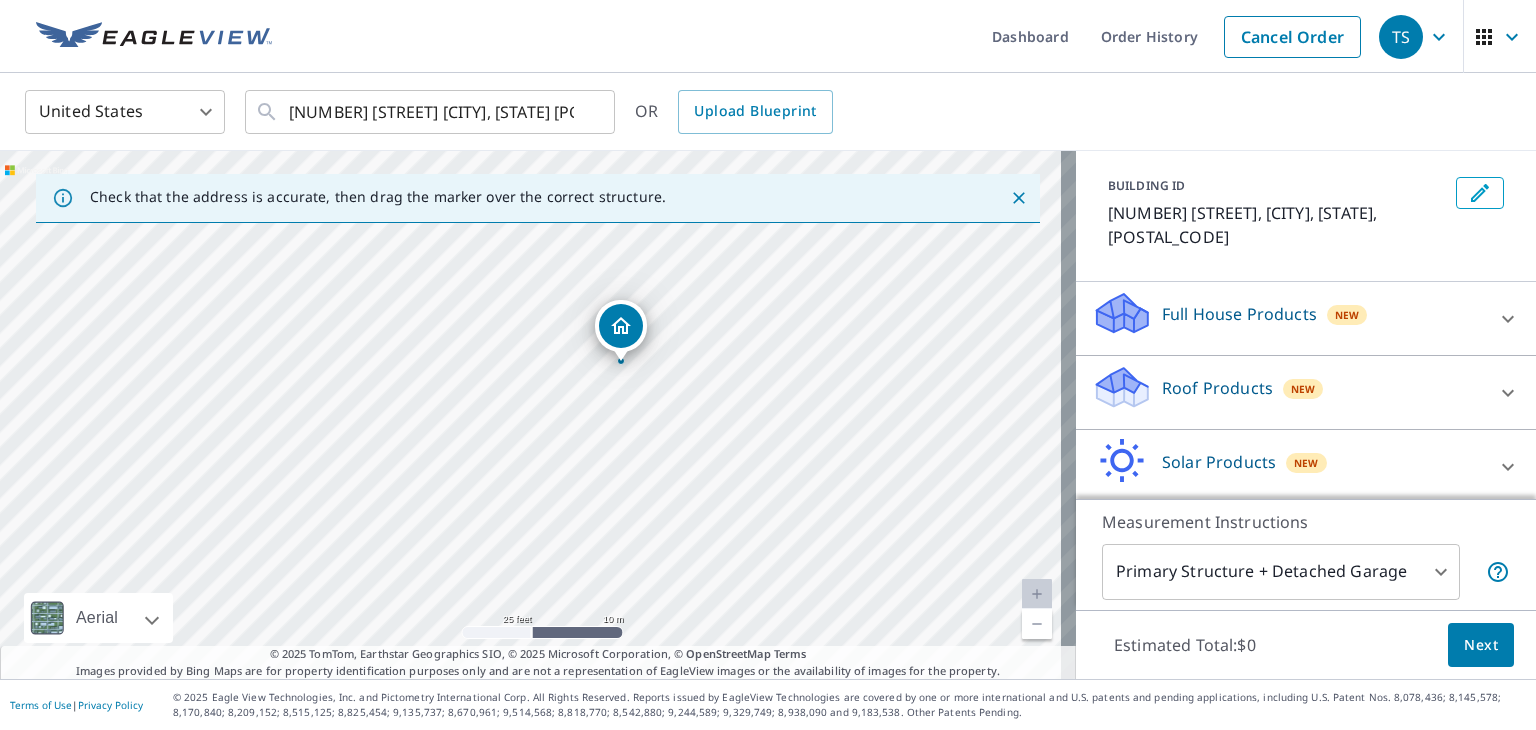 click on "Roof Products New" at bounding box center [1288, 392] 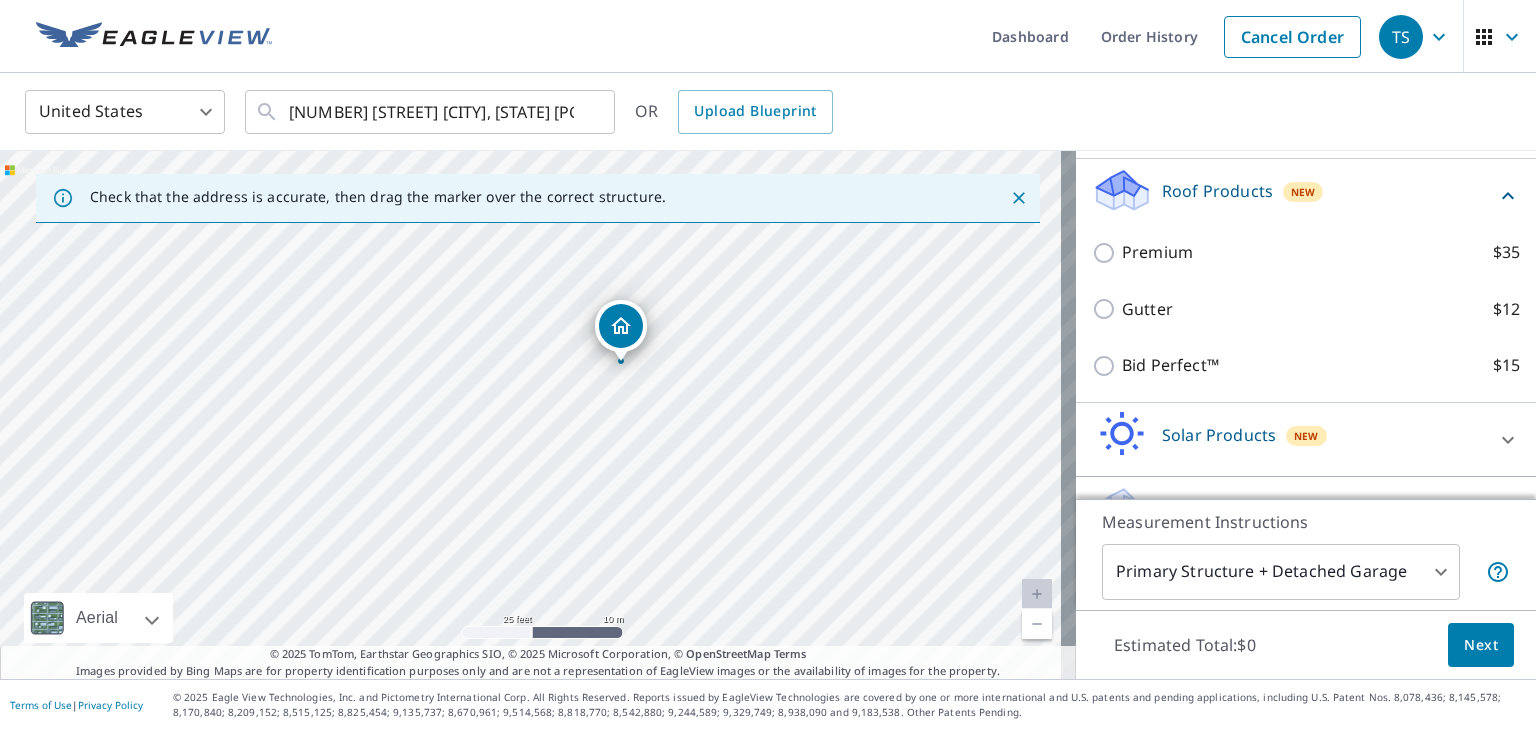 scroll, scrollTop: 300, scrollLeft: 0, axis: vertical 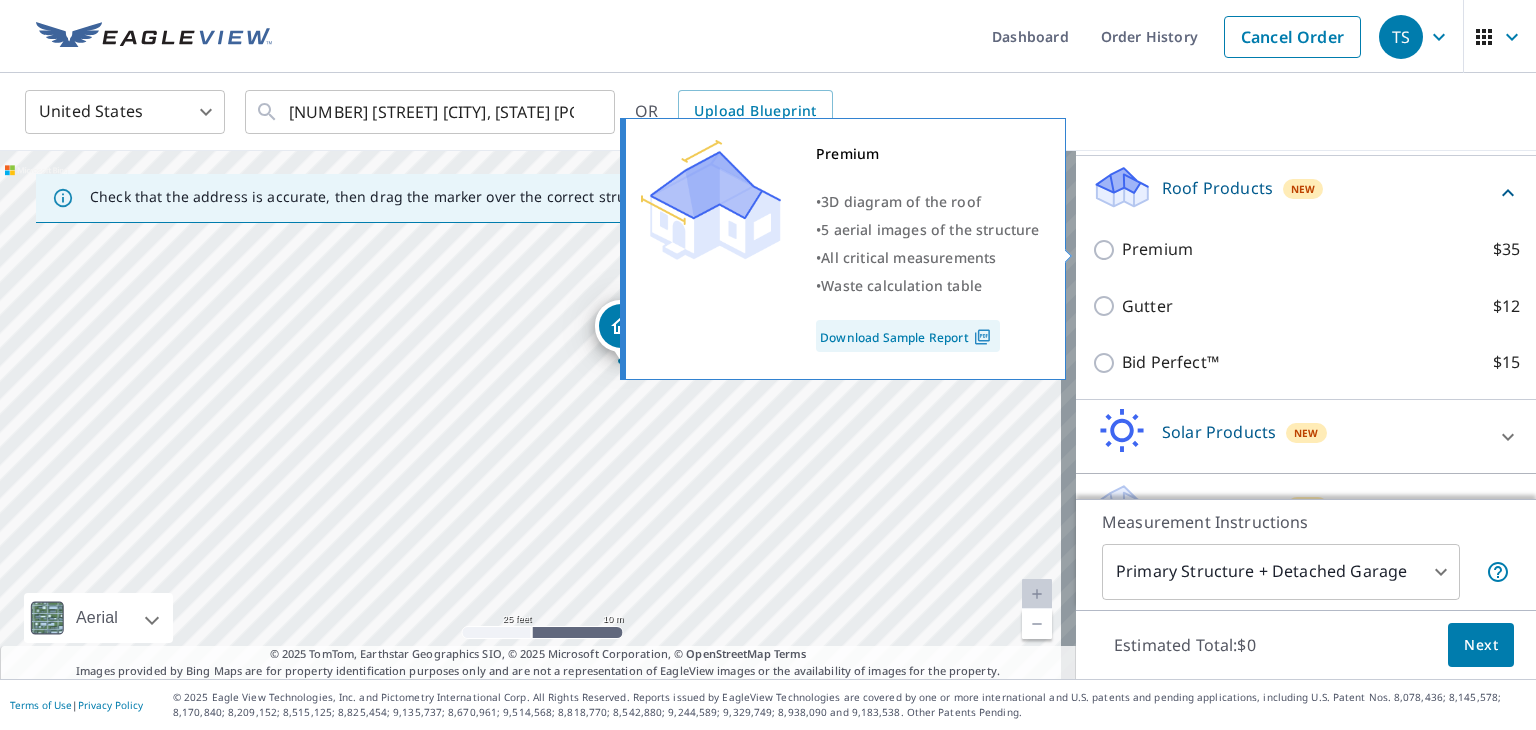drag, startPoint x: 1136, startPoint y: 244, endPoint x: 1120, endPoint y: 212, distance: 35.77709 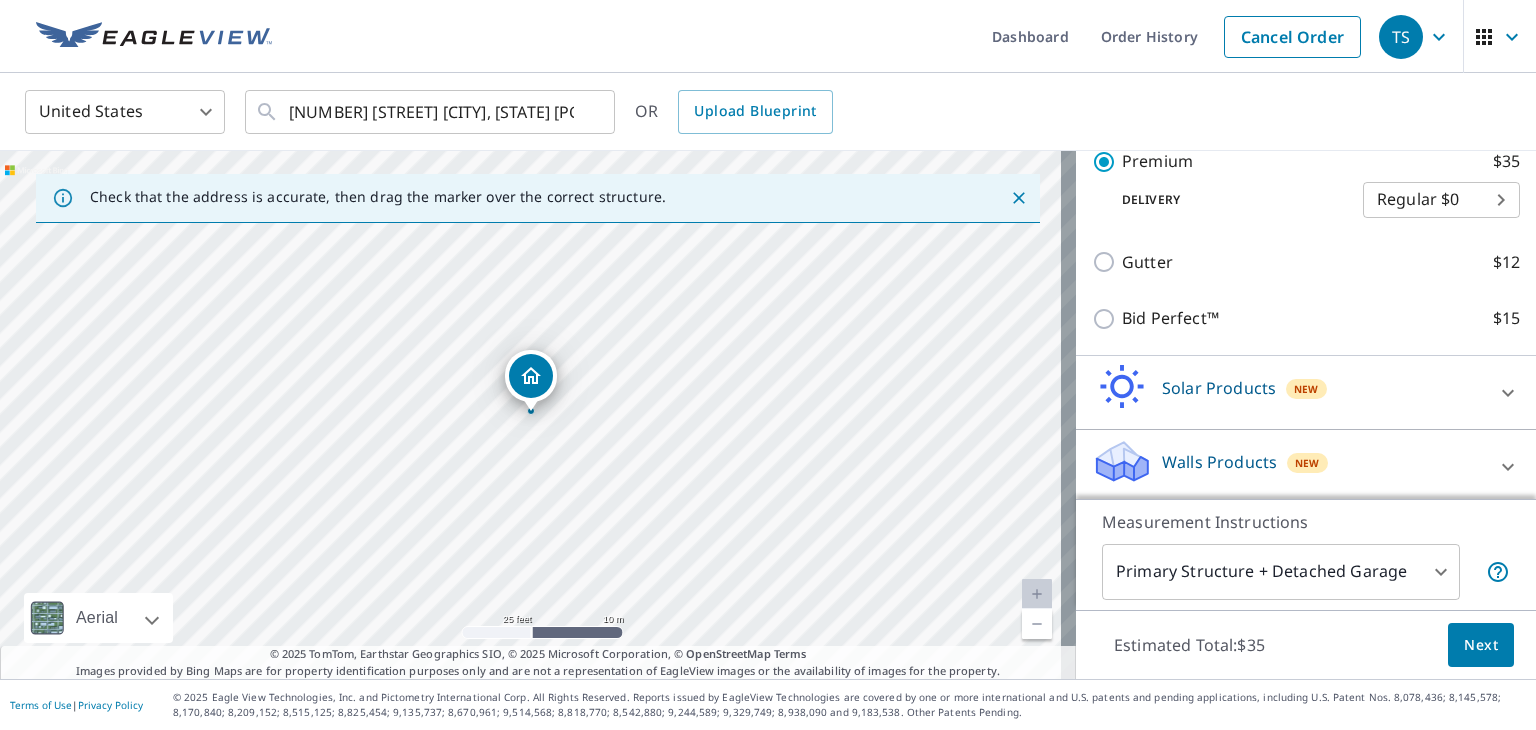 scroll, scrollTop: 412, scrollLeft: 0, axis: vertical 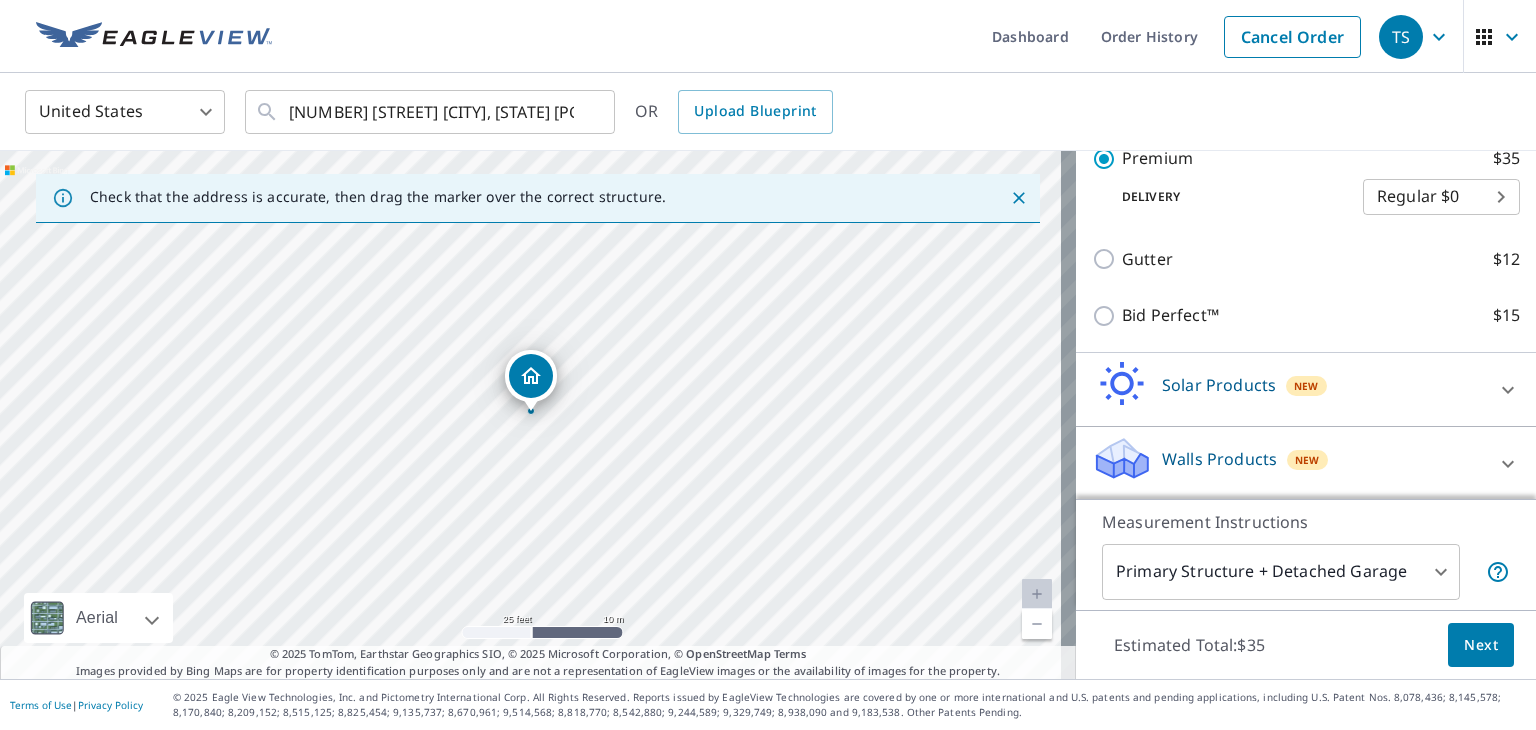 click on "Next" at bounding box center [1481, 645] 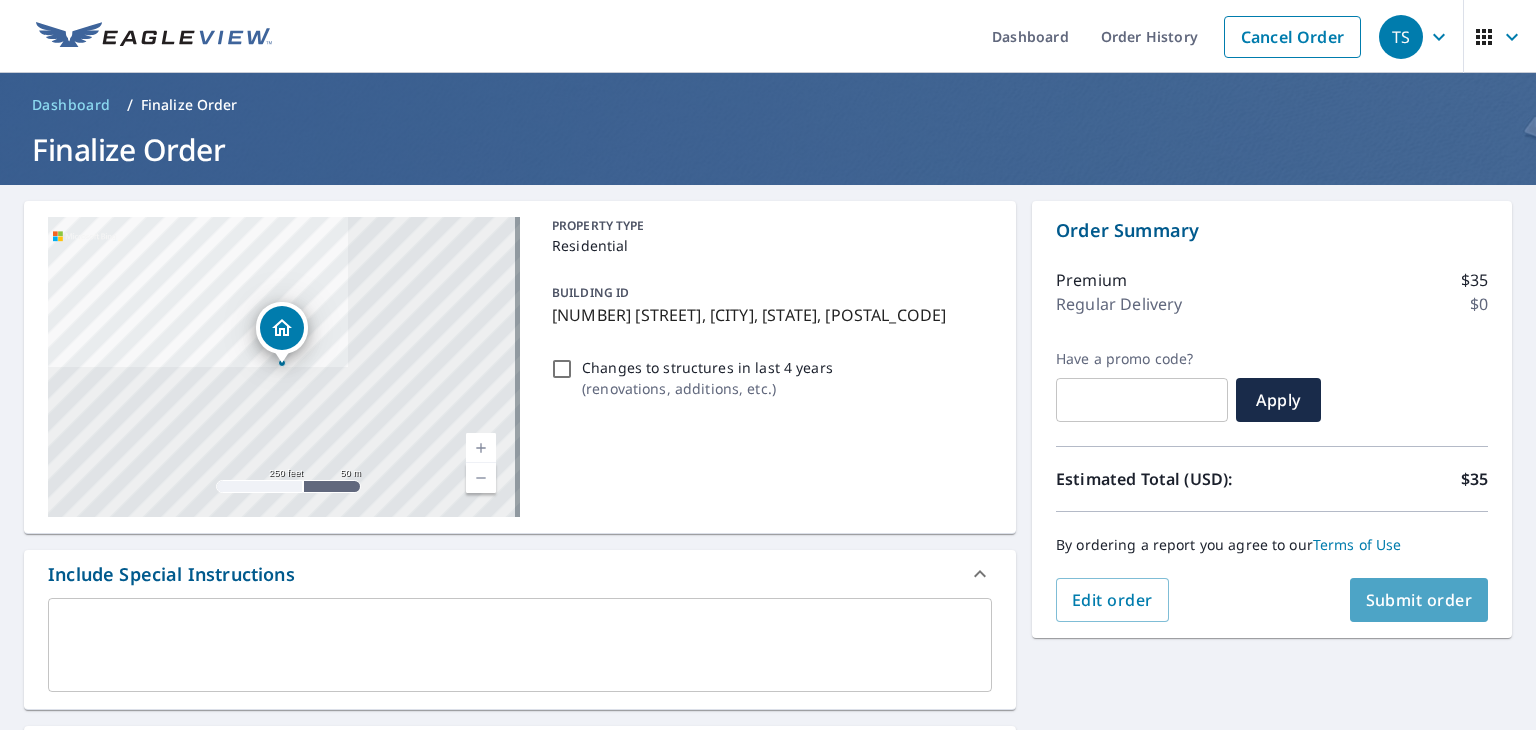 click on "Submit order" at bounding box center [1419, 600] 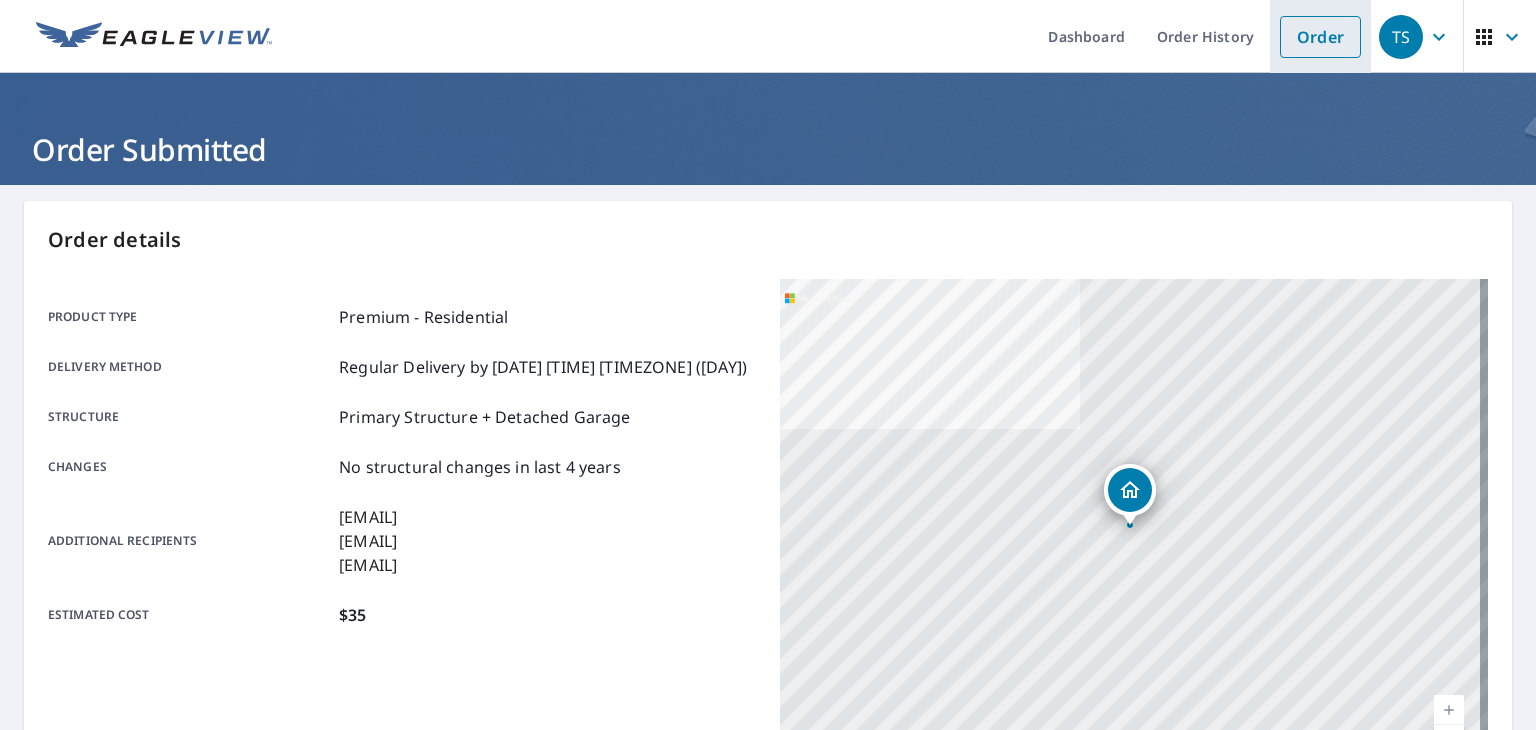 click on "Order" at bounding box center (1320, 37) 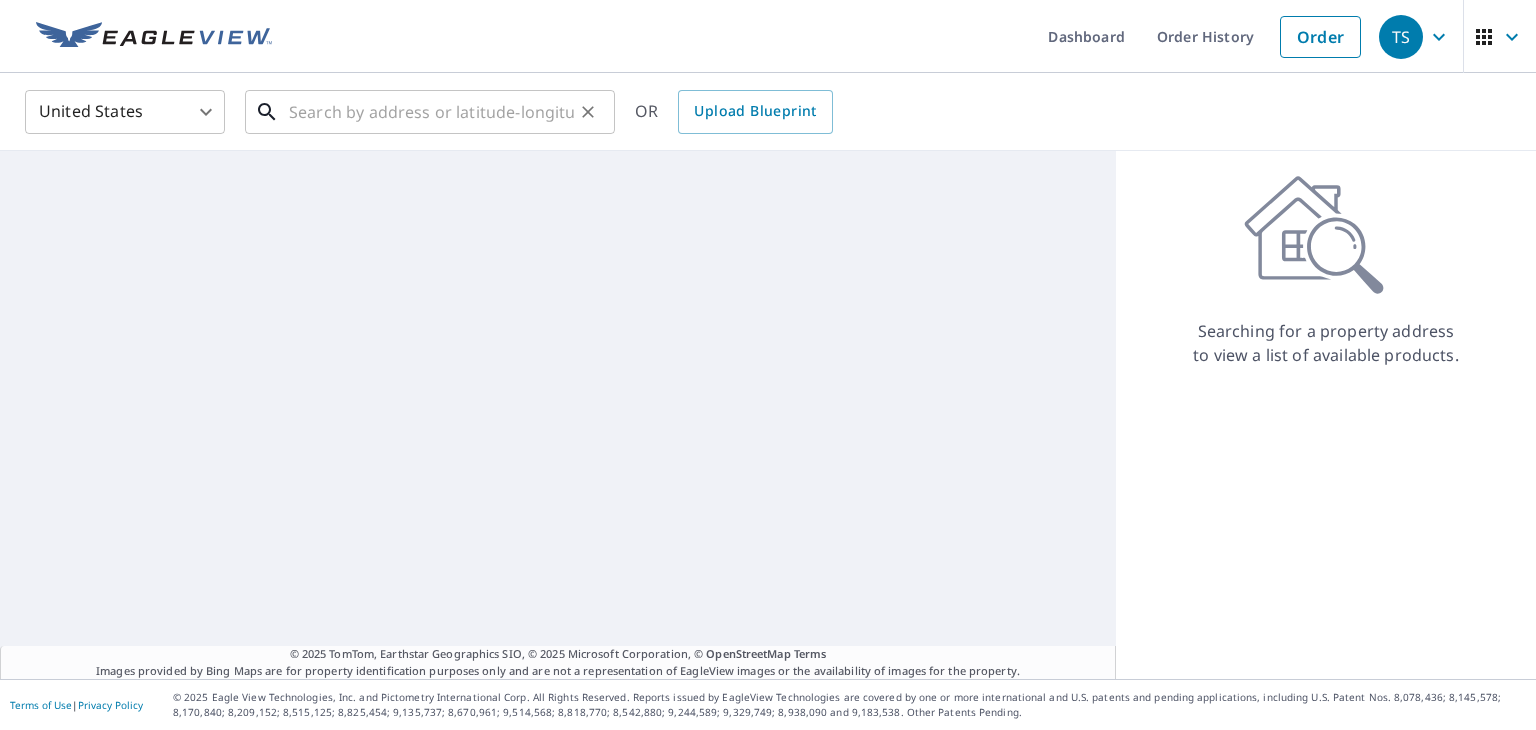 click at bounding box center (431, 112) 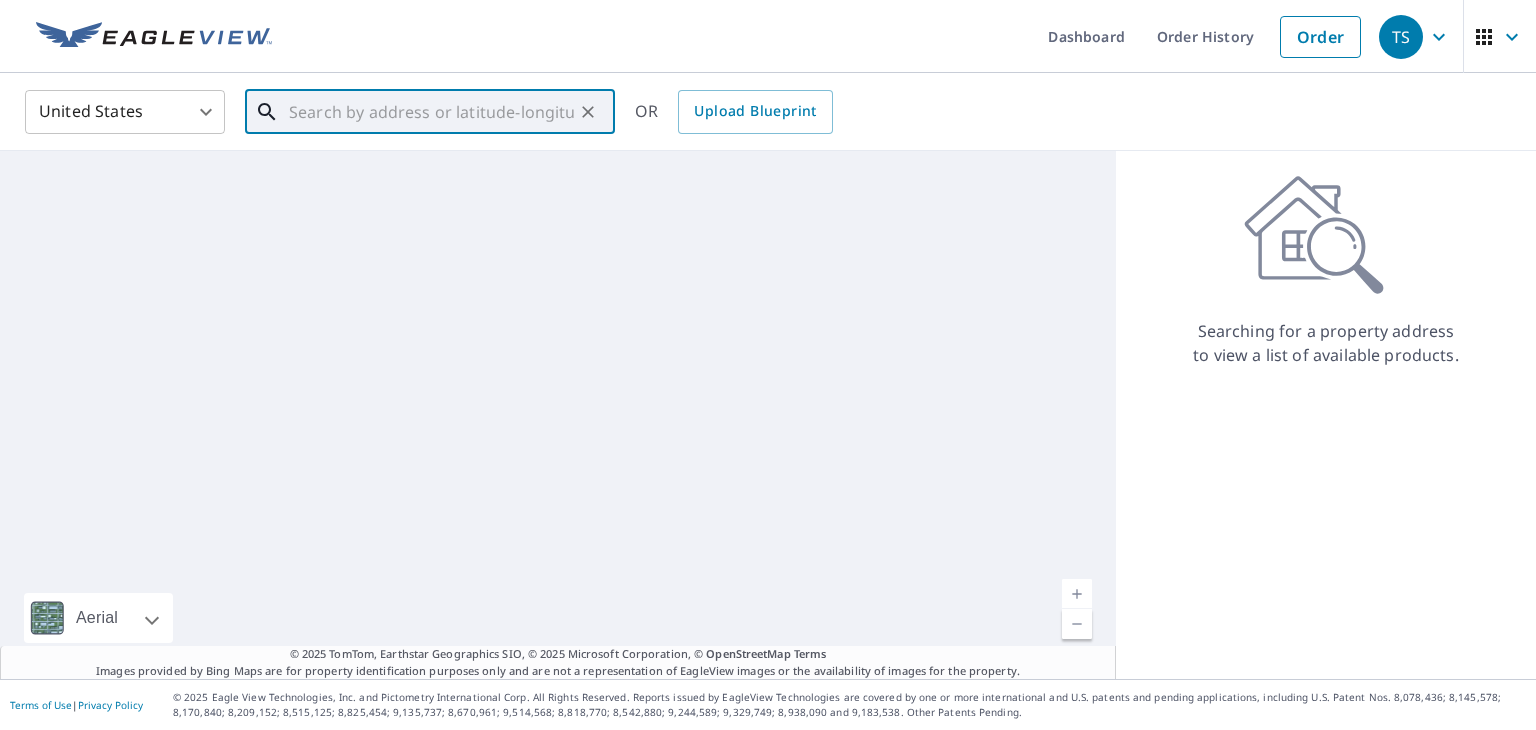 paste on "[NUMBER] [STREET]" 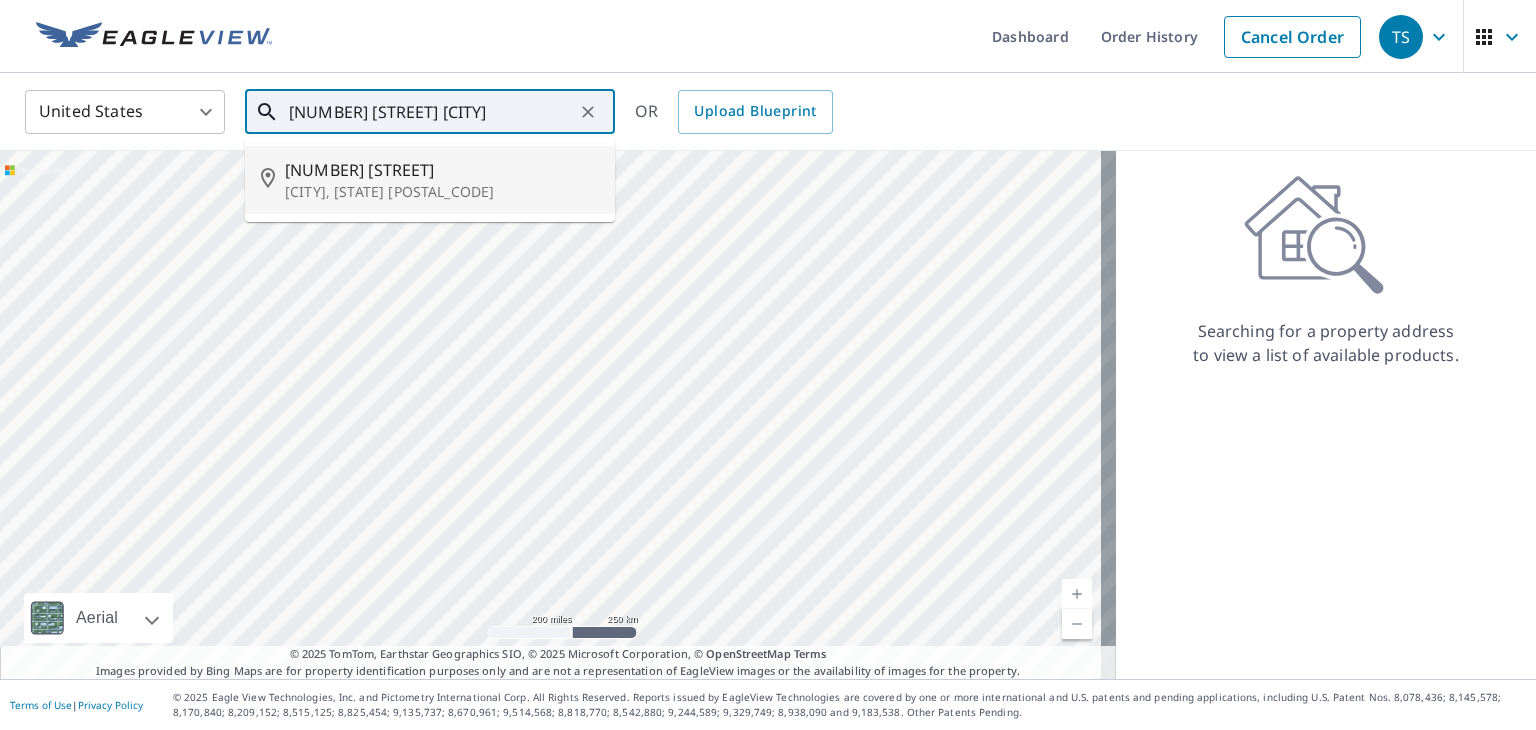 click on "[CITY], [STATE] [POSTAL_CODE]" at bounding box center [442, 192] 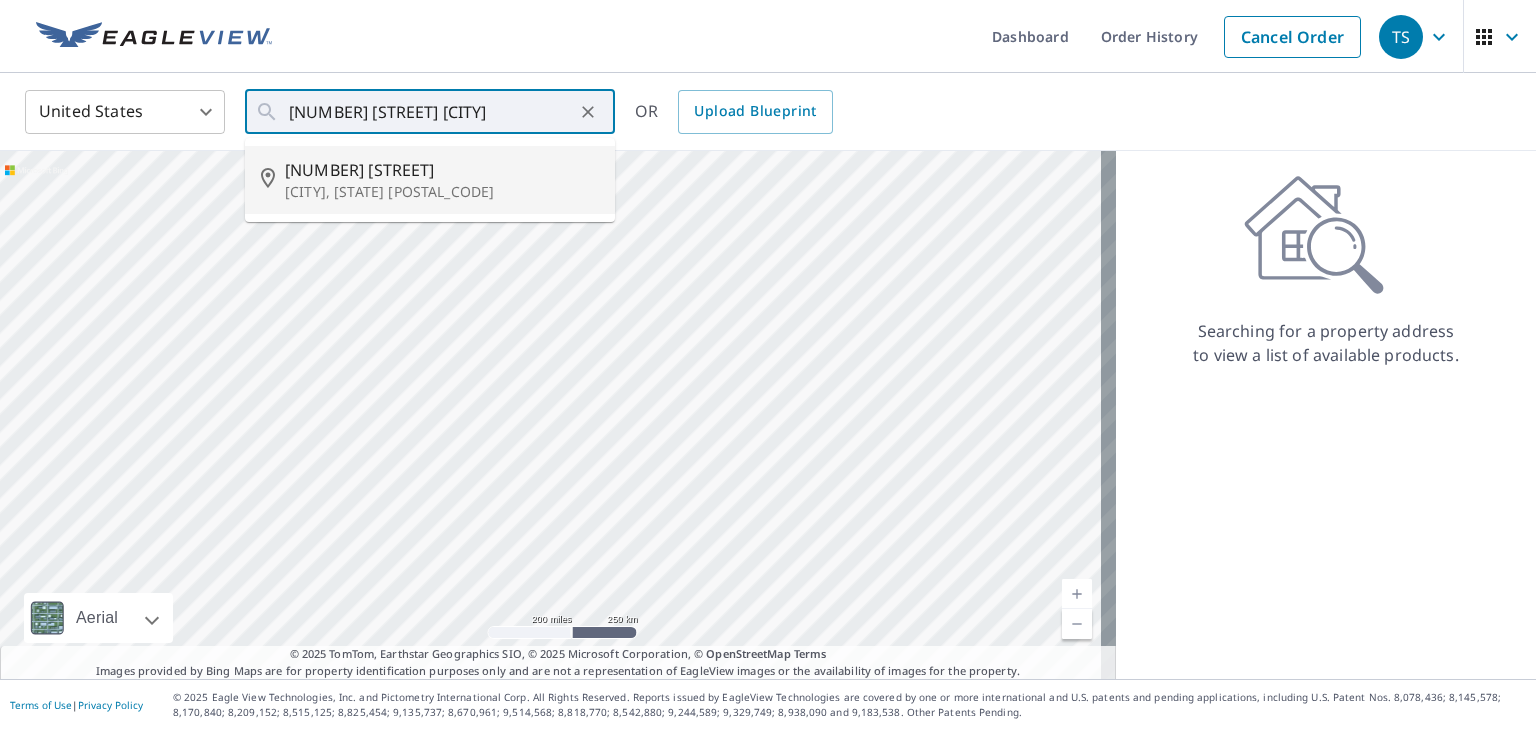 type on "[NUMBER] [STREET] [CITY], [STATE] [POSTAL_CODE]" 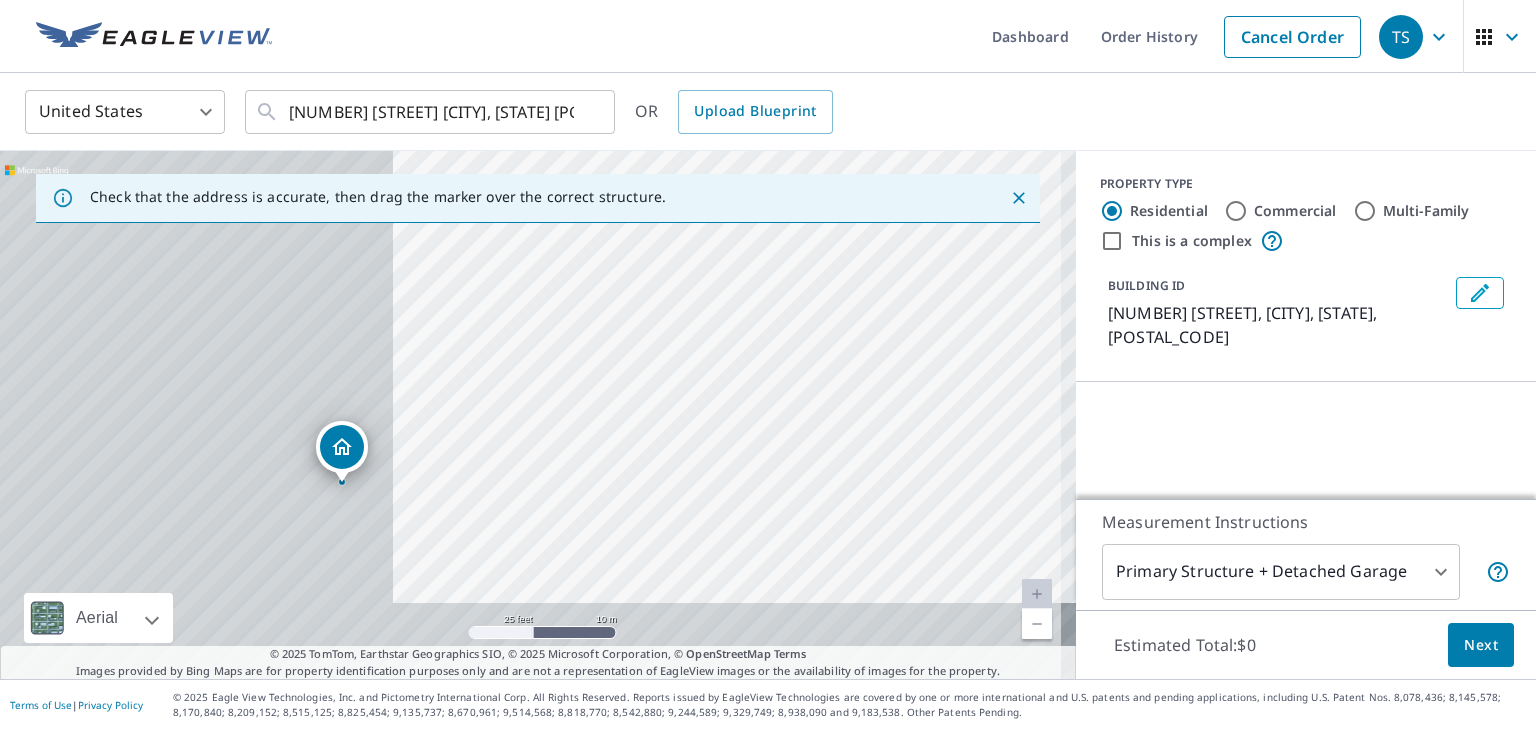 drag, startPoint x: 649, startPoint y: 365, endPoint x: 936, endPoint y: 309, distance: 292.41238 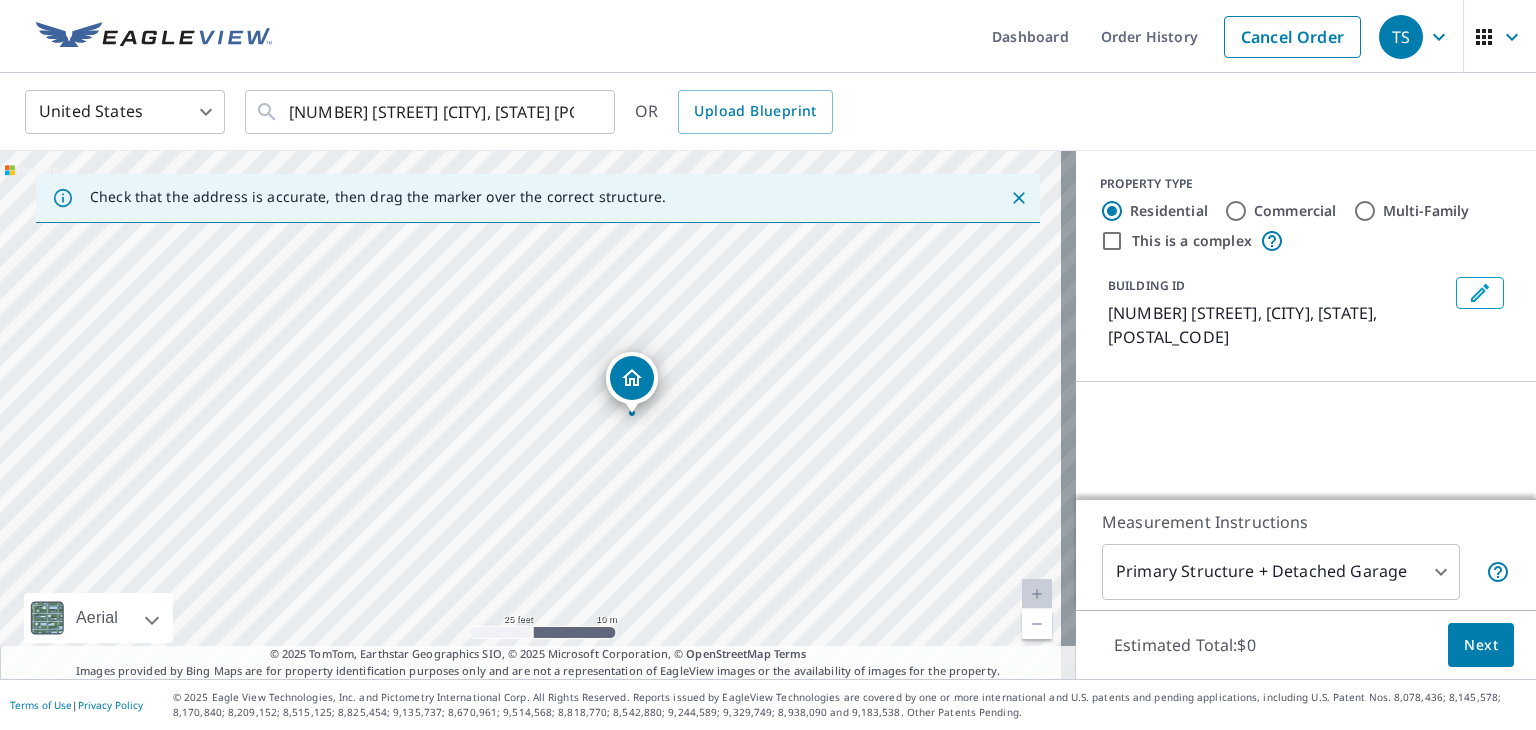 drag, startPoint x: 623, startPoint y: 348, endPoint x: 716, endPoint y: 327, distance: 95.34149 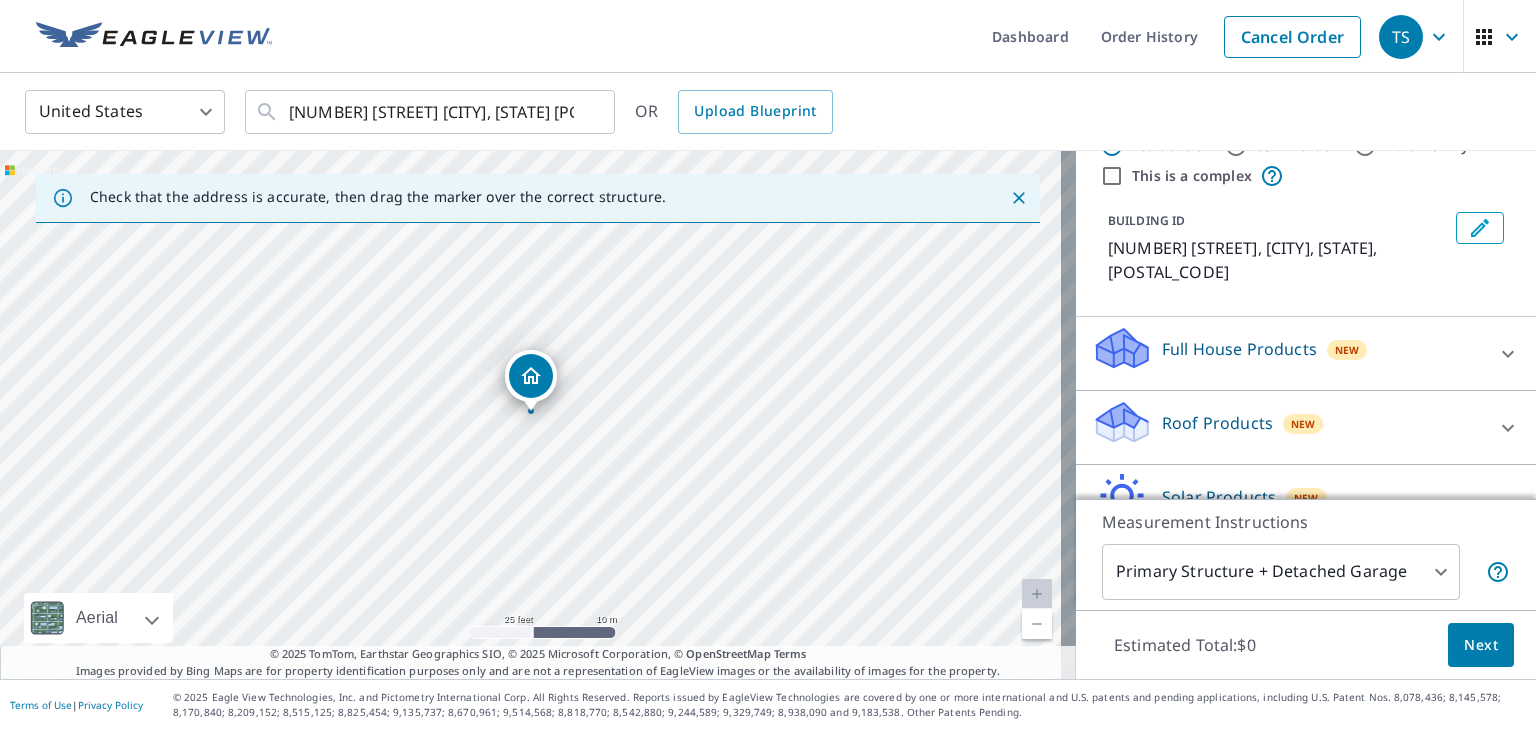scroll, scrollTop: 100, scrollLeft: 0, axis: vertical 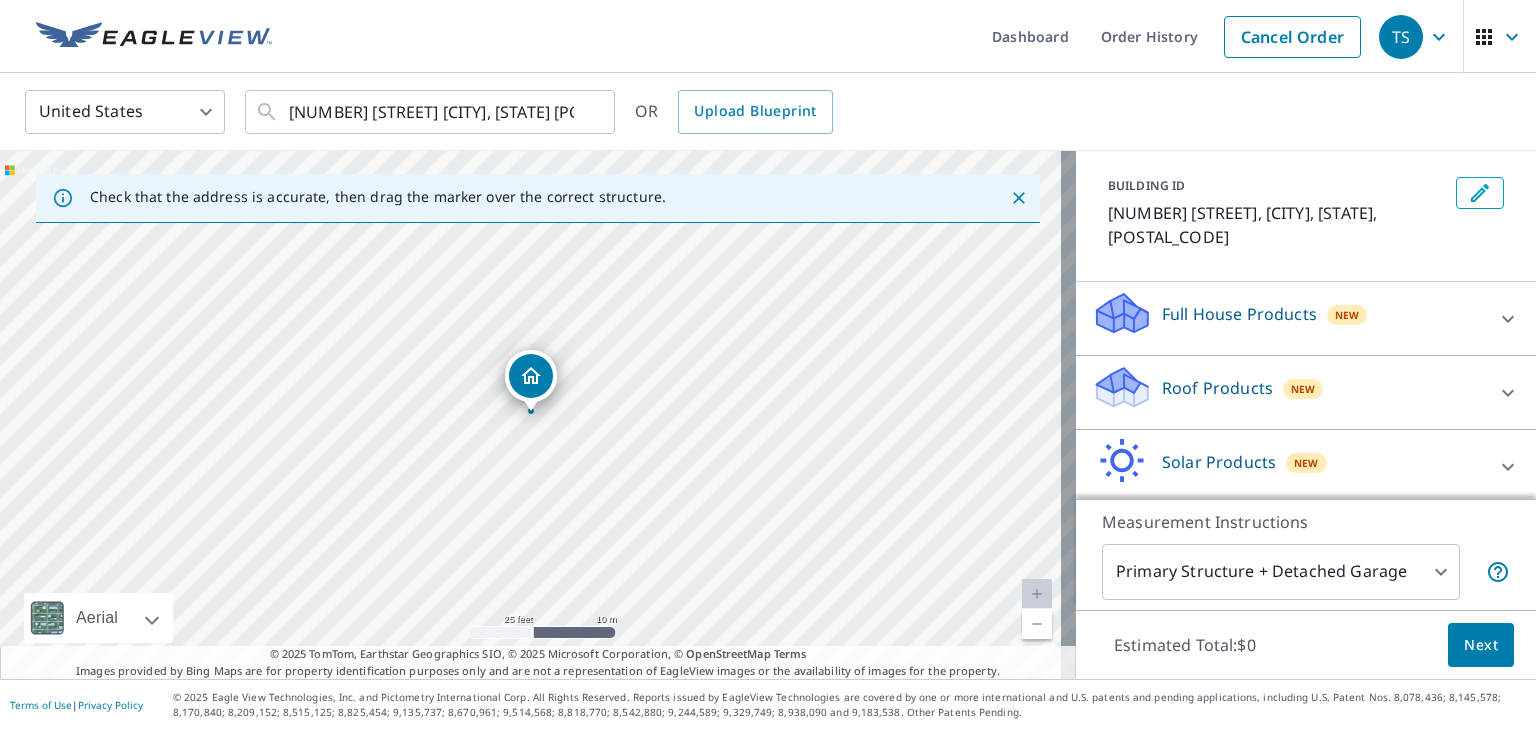 click 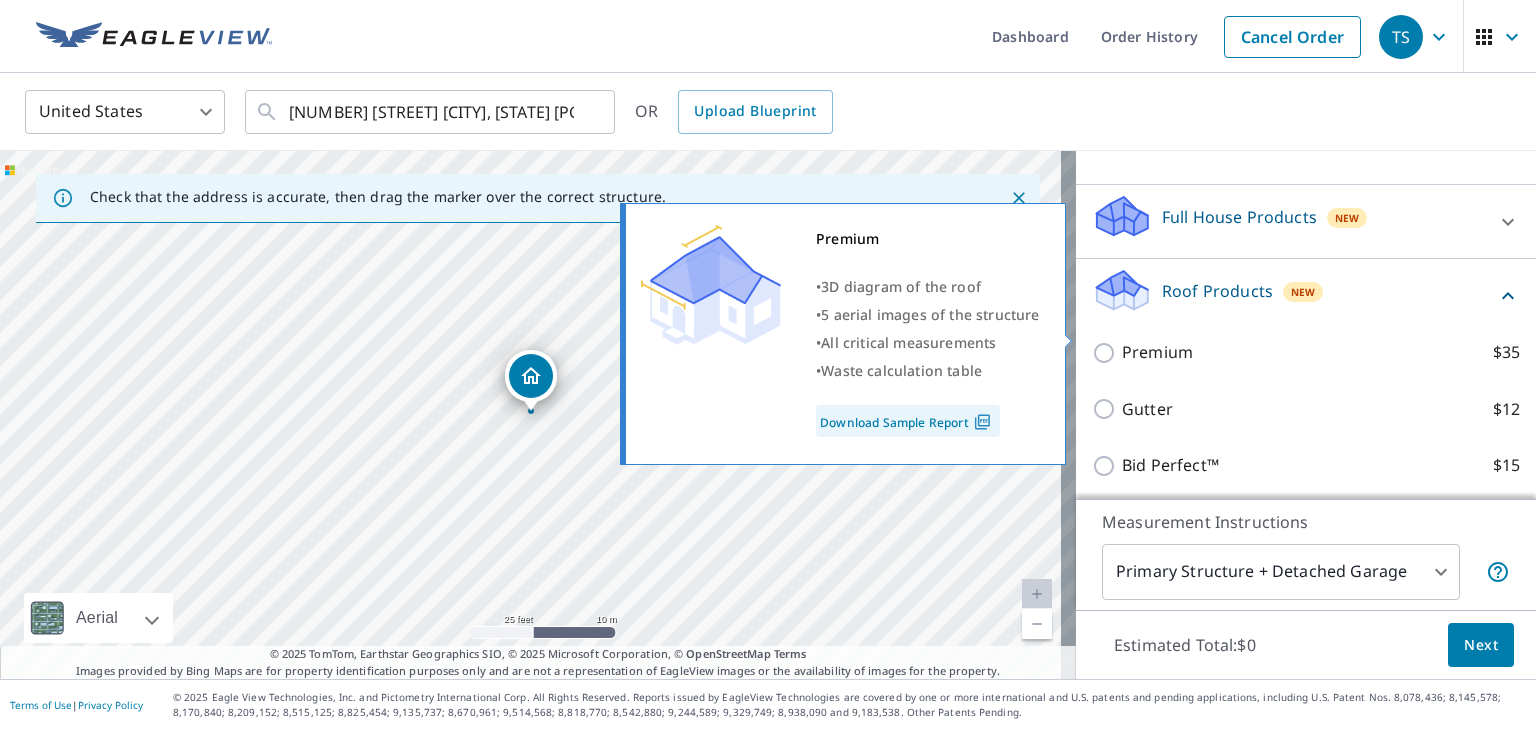 scroll, scrollTop: 200, scrollLeft: 0, axis: vertical 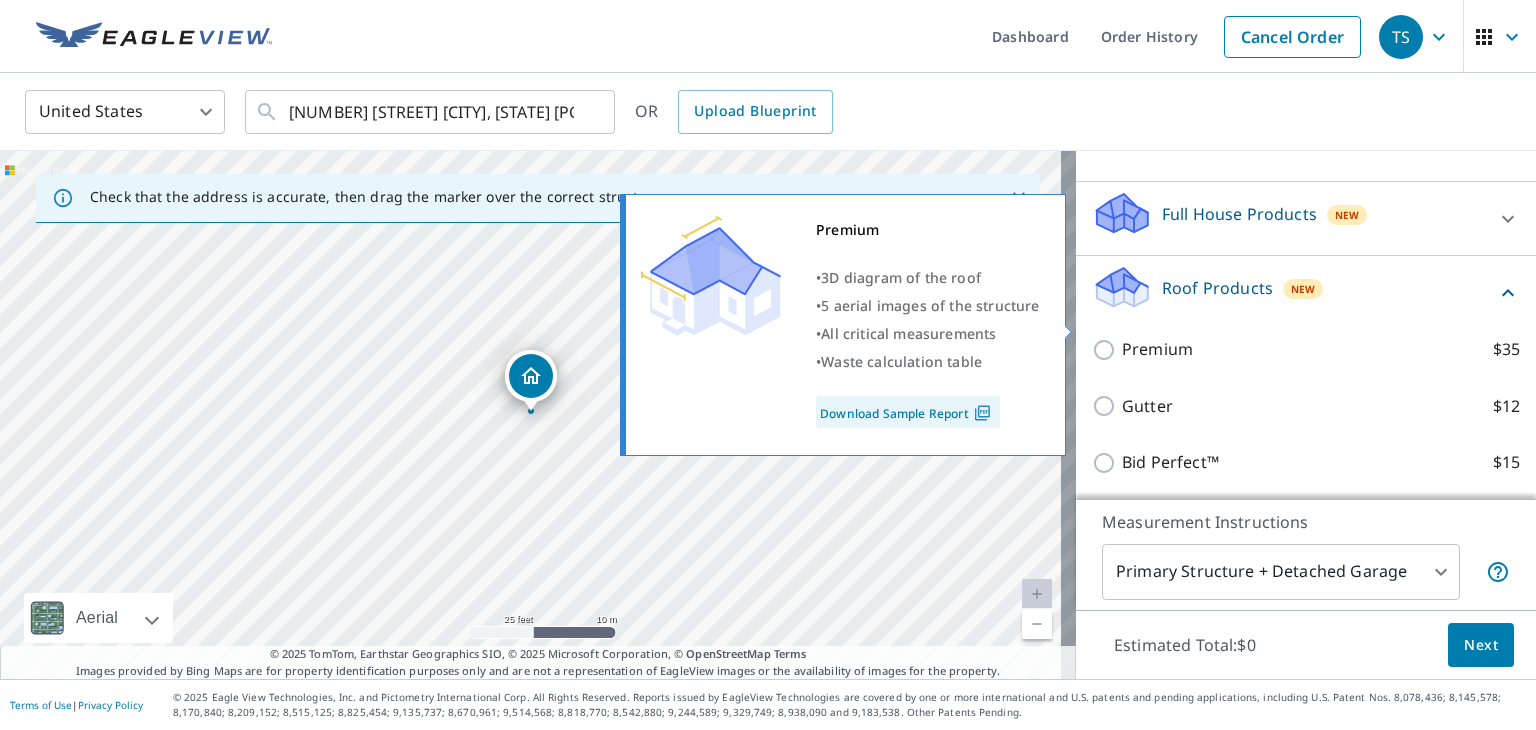 click on "Premium $35" at bounding box center [1107, 350] 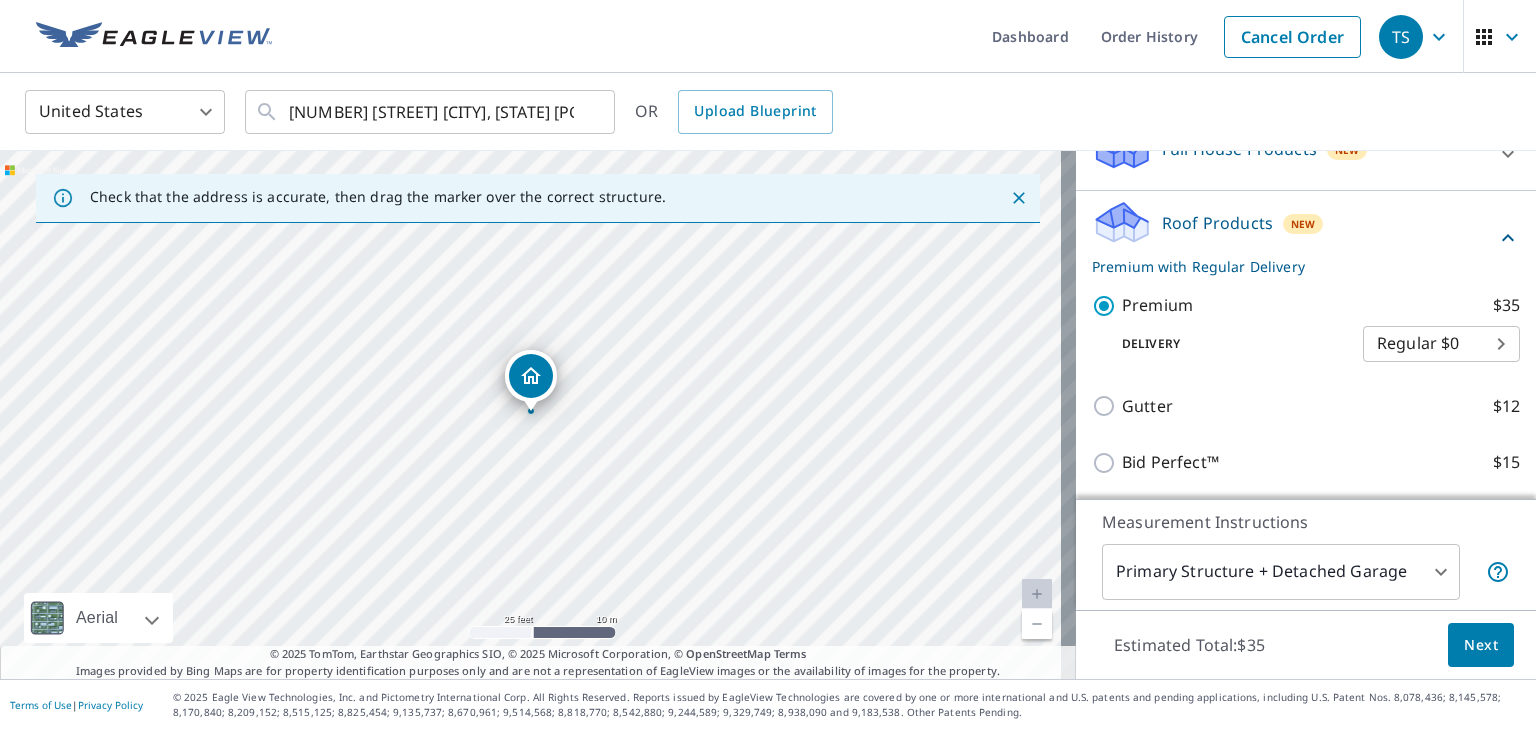 scroll, scrollTop: 300, scrollLeft: 0, axis: vertical 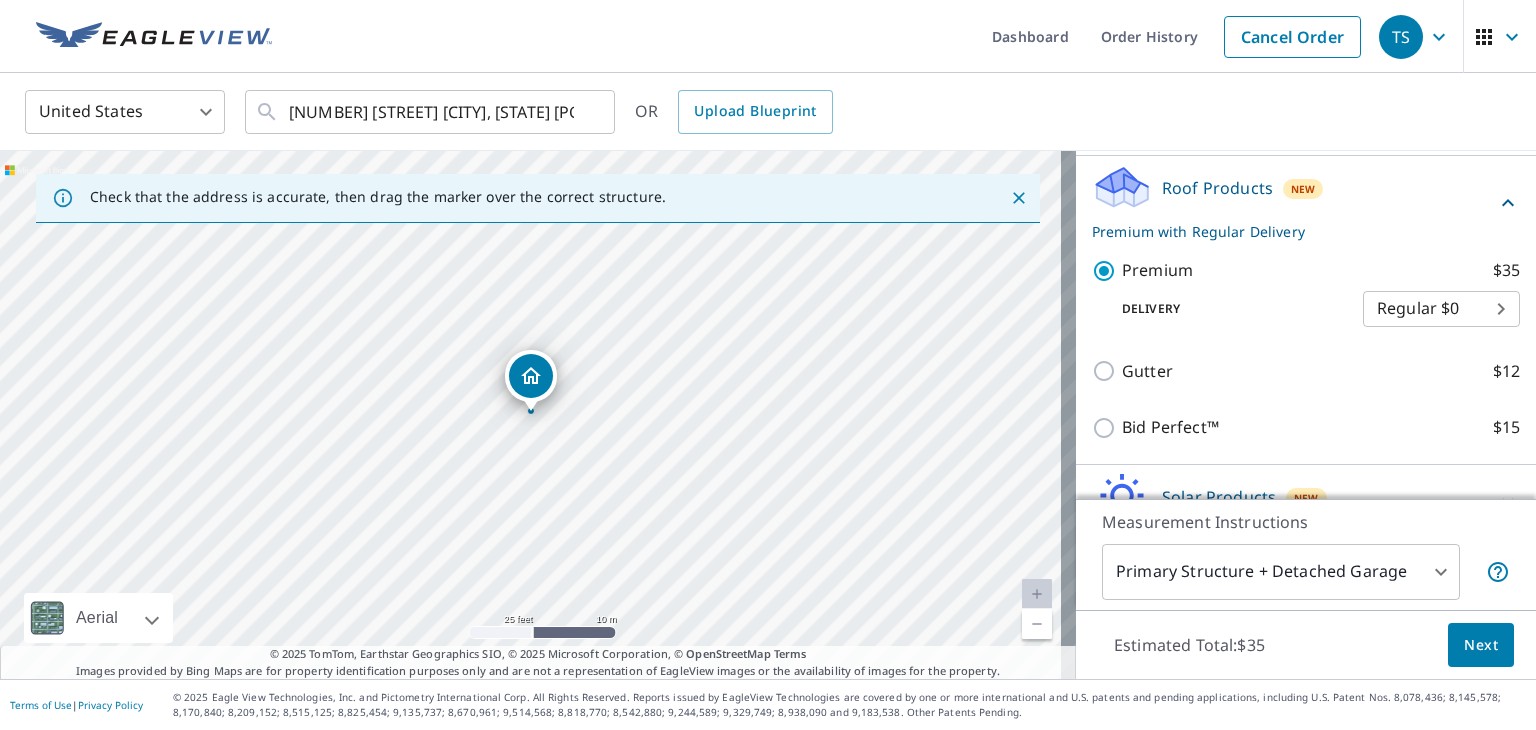 click on "TS TS
Dashboard Order History Cancel Order TS United States US ​ [NUMBER] [STREET] [CITY], [STATE] [POSTAL_CODE] ​ OR Upload Blueprint Check that the address is accurate, then drag the marker over the correct structure. [NUMBER] [STREET] [CITY], [STATE] [POSTAL_CODE] Aerial Road A standard road map Aerial A detailed look from above Labels Labels 25 feet 10 m Terms © 2025 TomTom, Earthstar Geographics SIO, © 2025 Microsoft Corporation, ©   OpenStreetMap   Terms Images provided by Bing Maps are for property identification purposes only and are not a representation of EagleView images or the availability of images for the property. PROPERTY TYPE Residential Commercial Multi-Family This is a complex BUILDING ID [NUMBER] [STREET], [CITY], [STATE], [POSTAL_CODE] Full House Products New Full House™ $71 Roof Products New Premium with Regular Delivery Premium $35 Delivery Regular $0 8 ​ Gutter $12 Bid Perfect™ $15 Solar Products New Inform Essentials+ $47 Inform Advanced $47 TrueDesign for Sales $30 TrueDesign for Planning $105 New $51 $33" at bounding box center [768, 365] 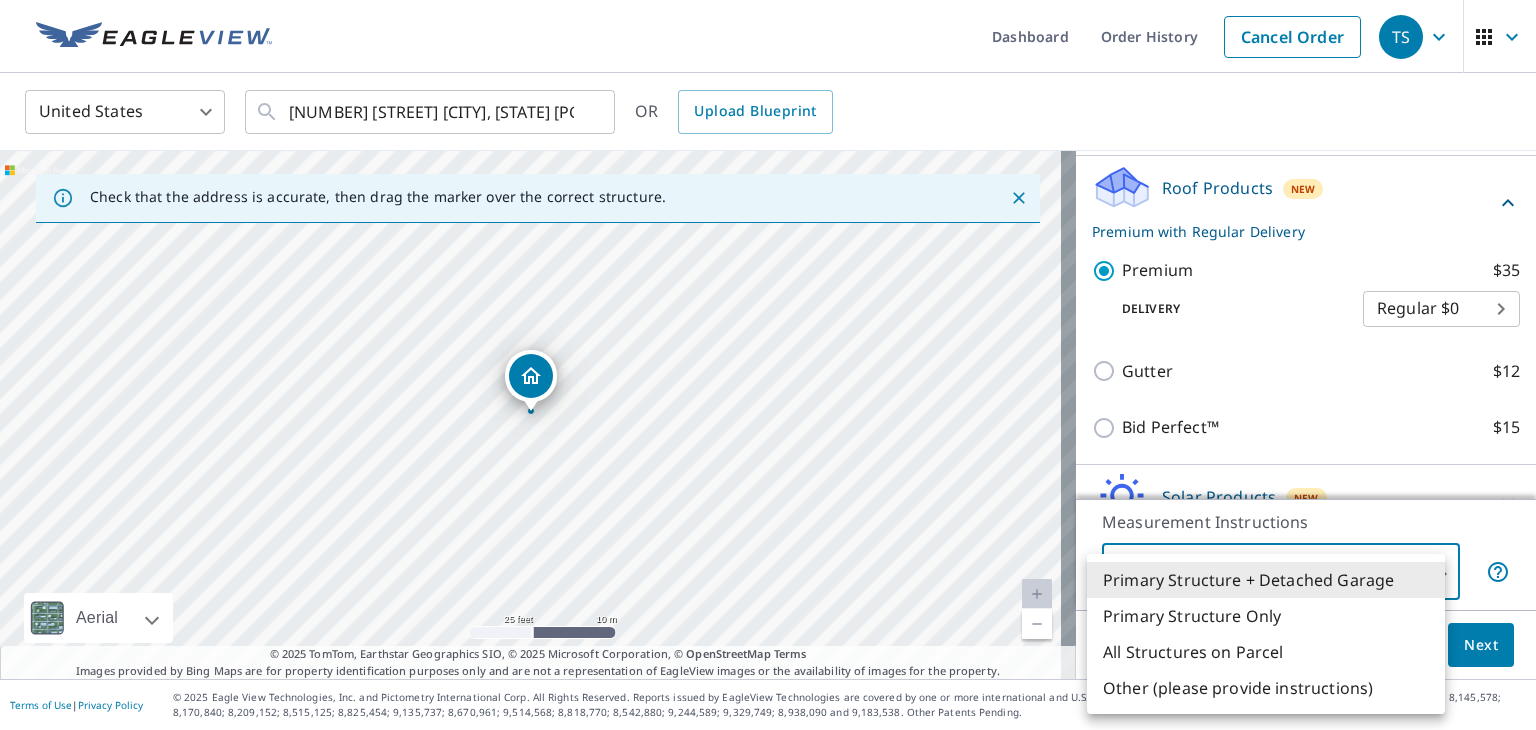 click at bounding box center [768, 365] 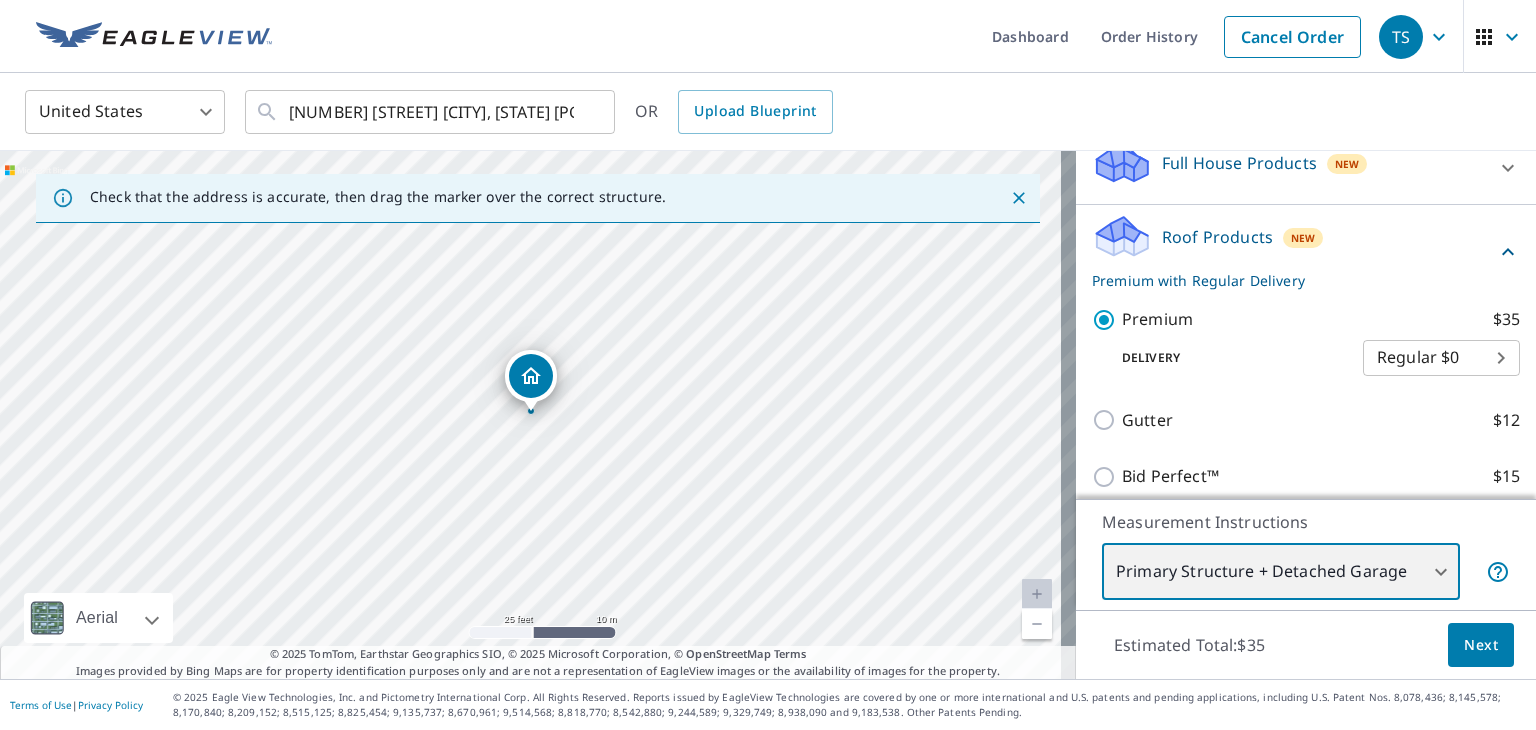 scroll, scrollTop: 300, scrollLeft: 0, axis: vertical 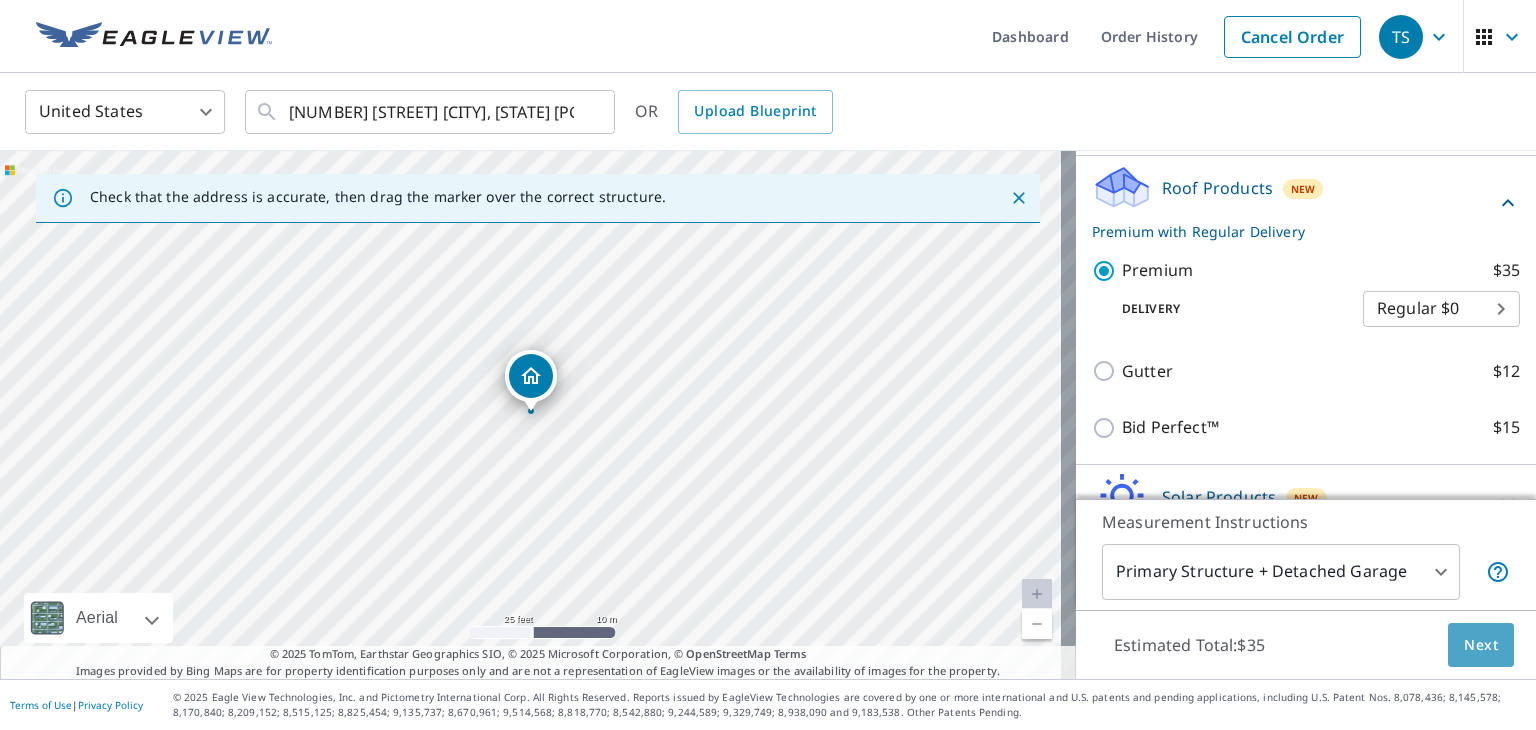 click on "Next" at bounding box center [1481, 645] 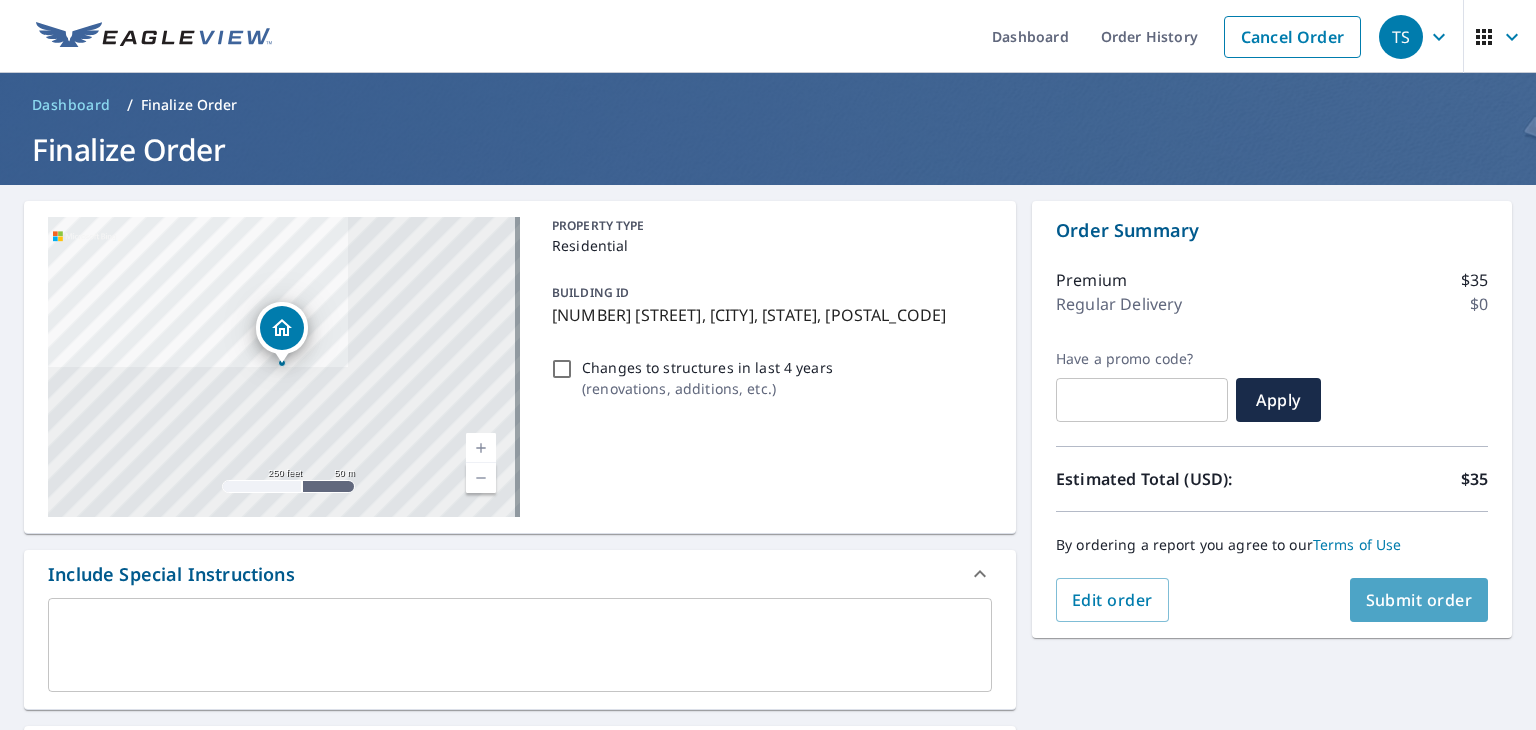 click on "Submit order" at bounding box center [1419, 600] 